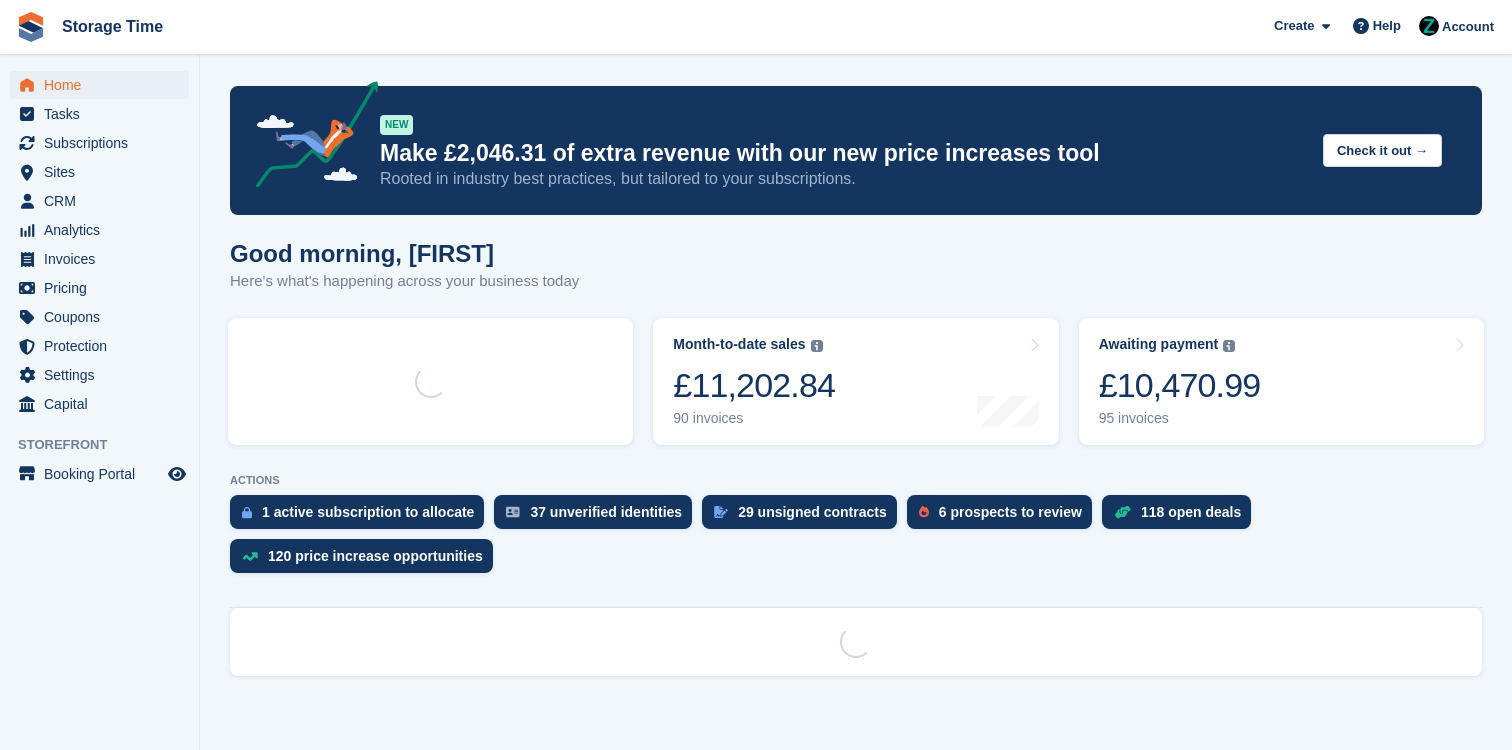 scroll, scrollTop: 0, scrollLeft: 0, axis: both 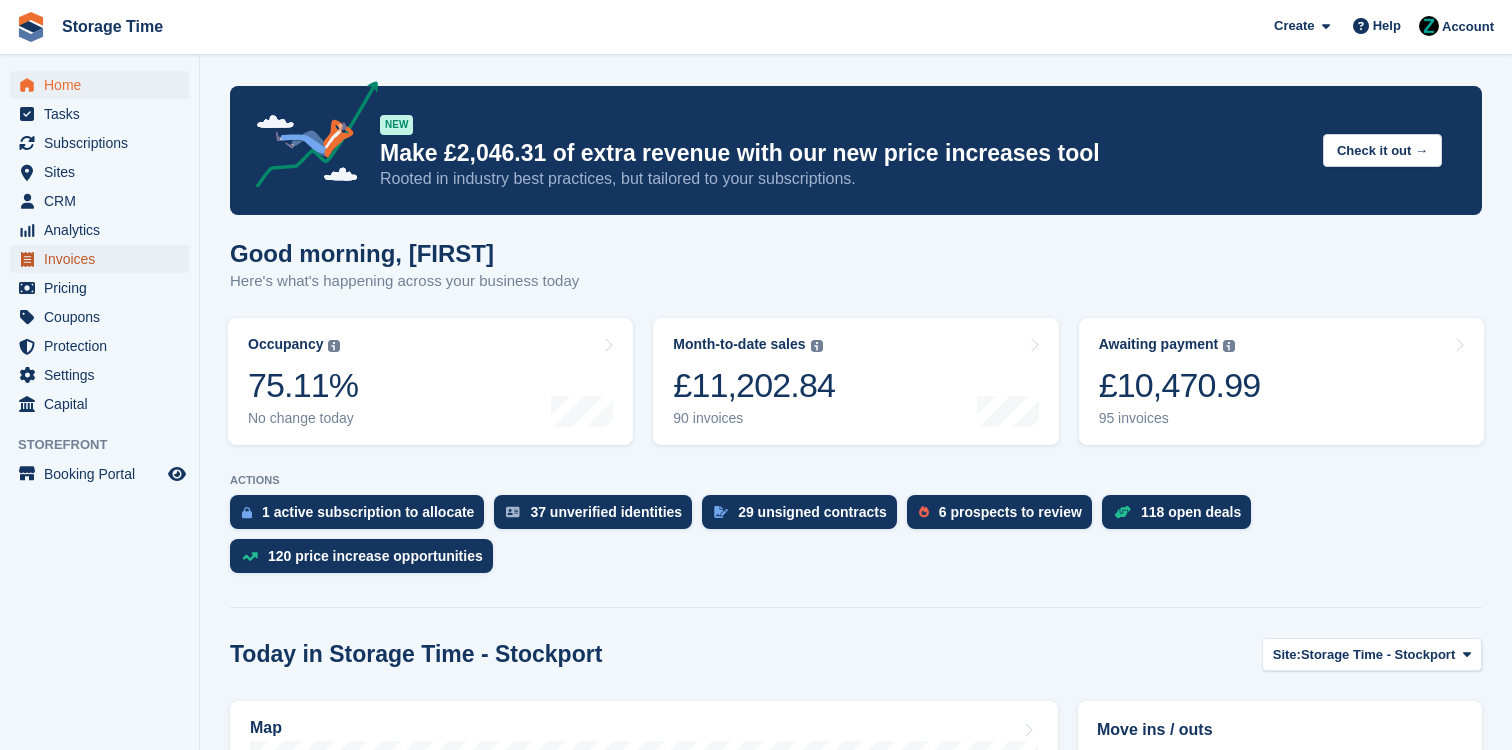 click on "Invoices" at bounding box center (104, 259) 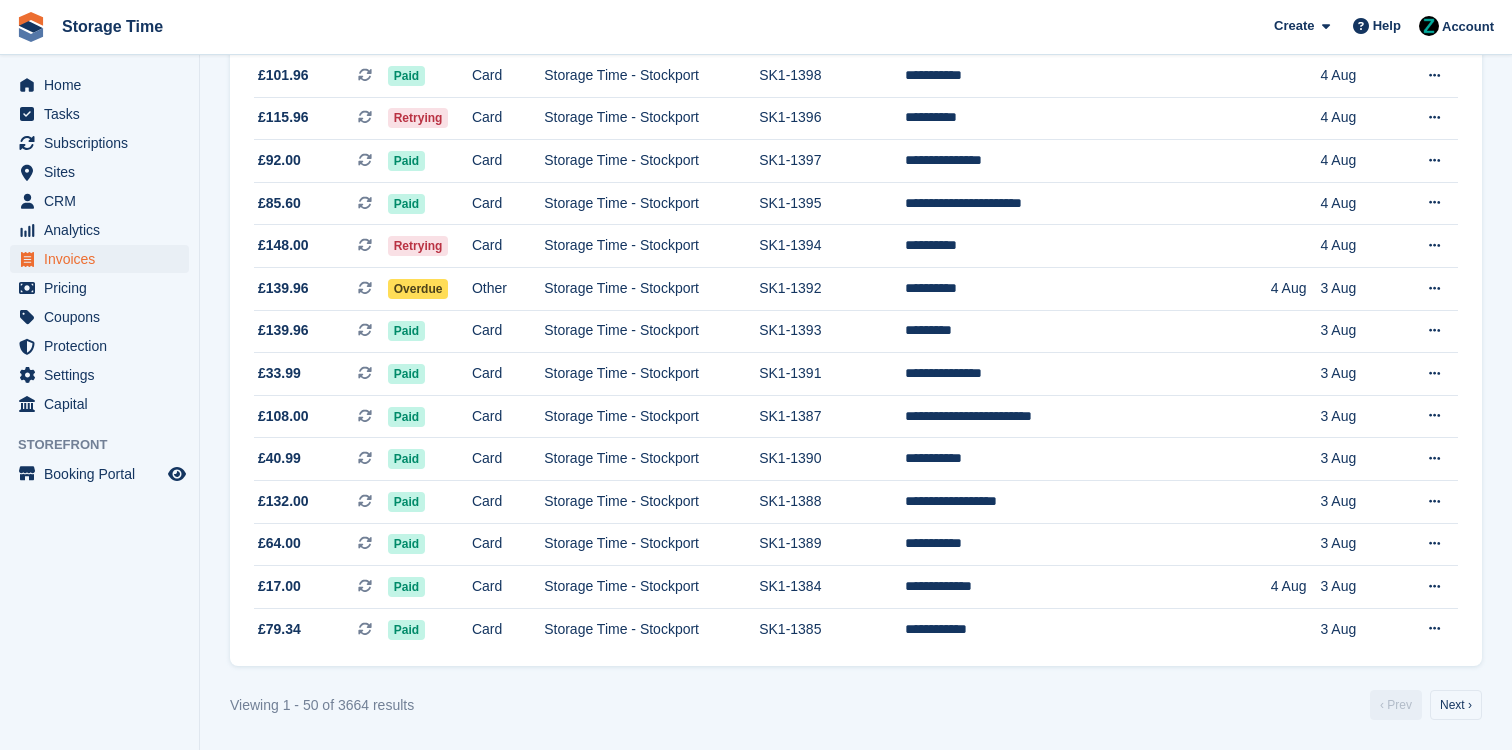 scroll, scrollTop: 0, scrollLeft: 0, axis: both 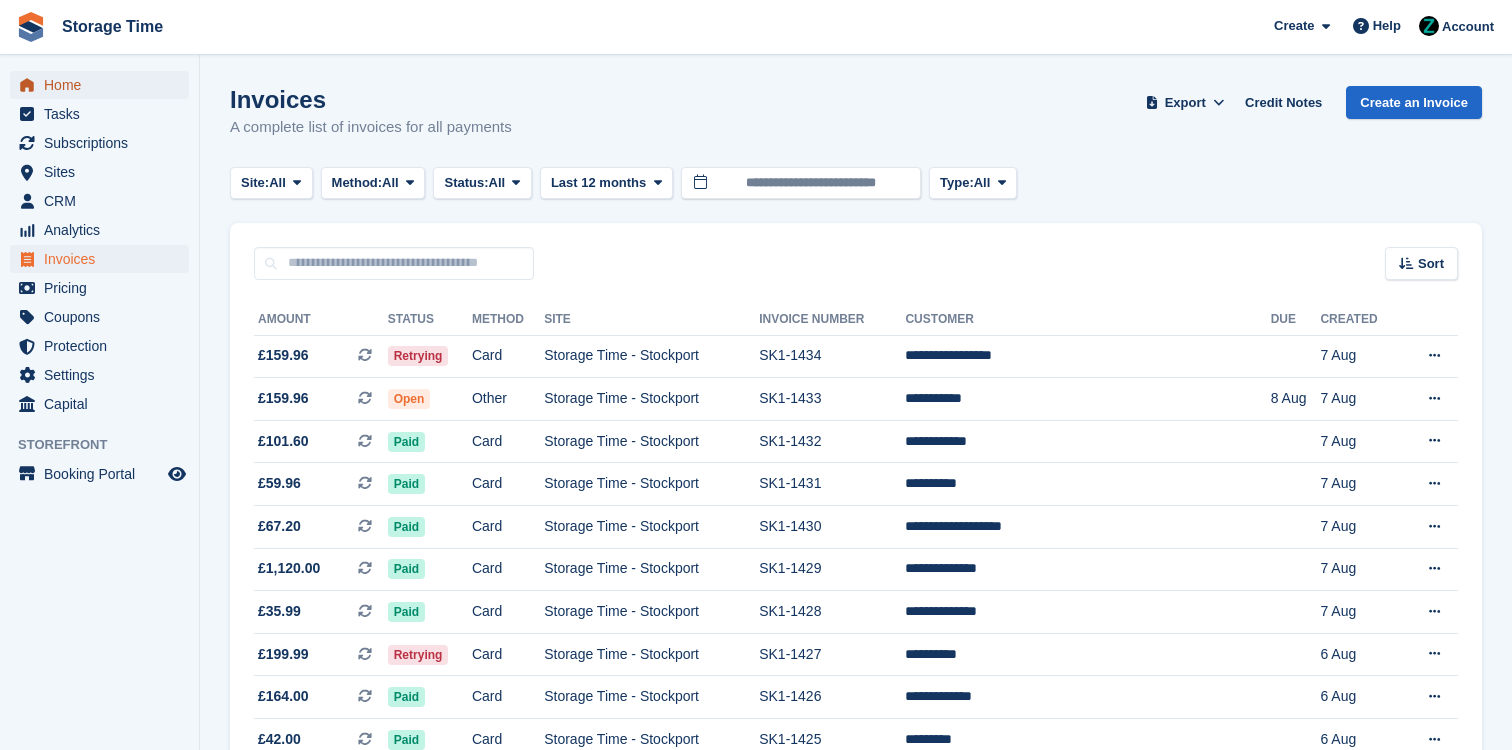 click at bounding box center (27, 85) 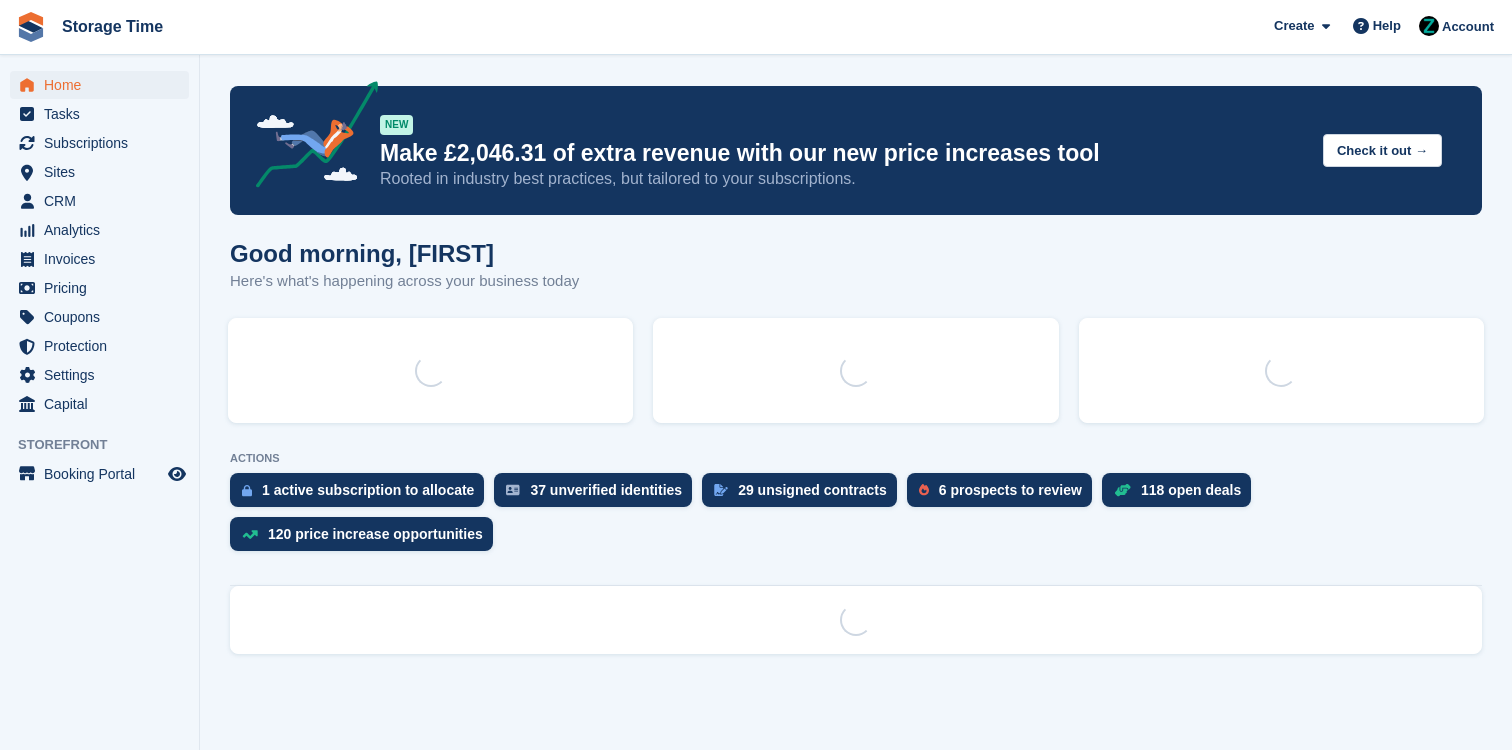 scroll, scrollTop: 0, scrollLeft: 0, axis: both 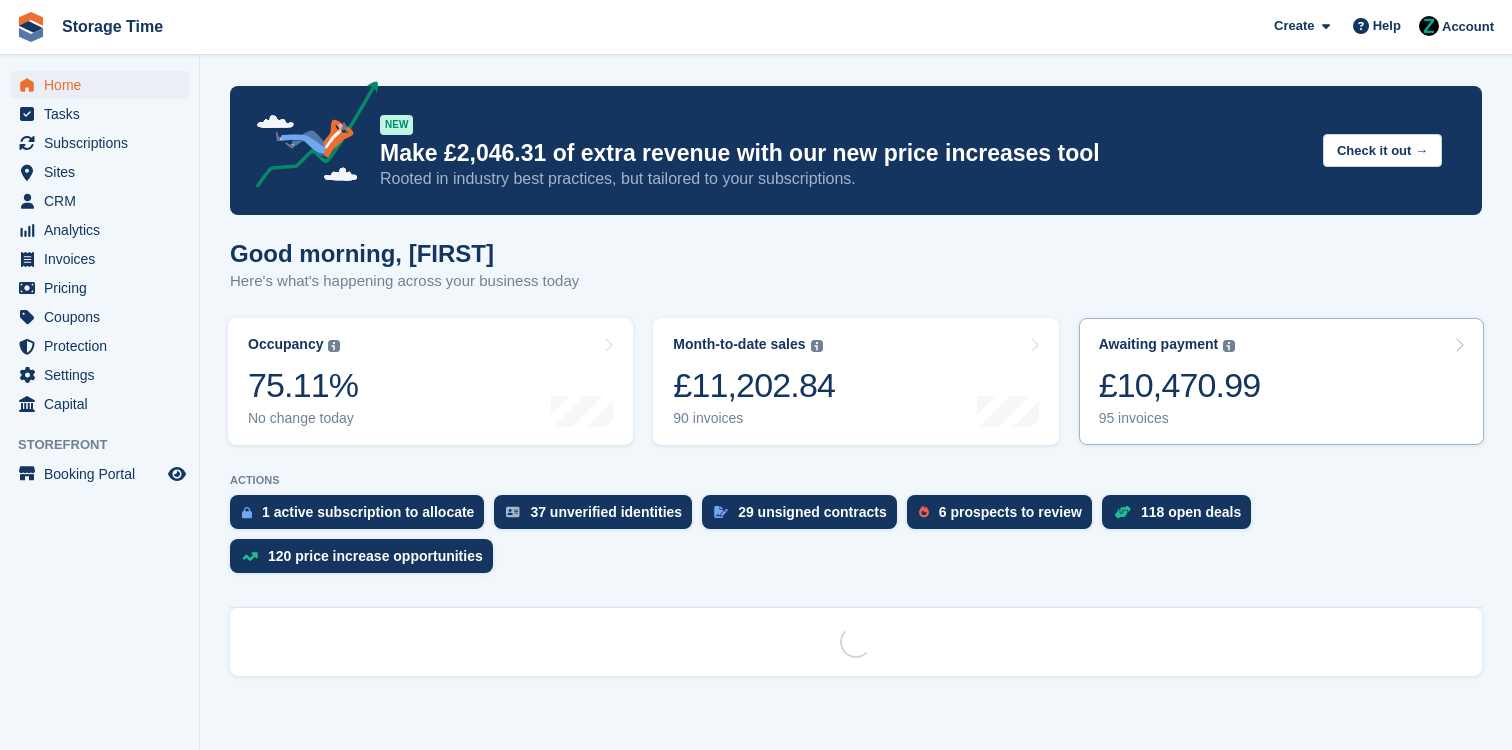 click on "Awaiting payment
The total outstanding balance on all open invoices.
£10,470.99
95 invoices" at bounding box center (1281, 381) 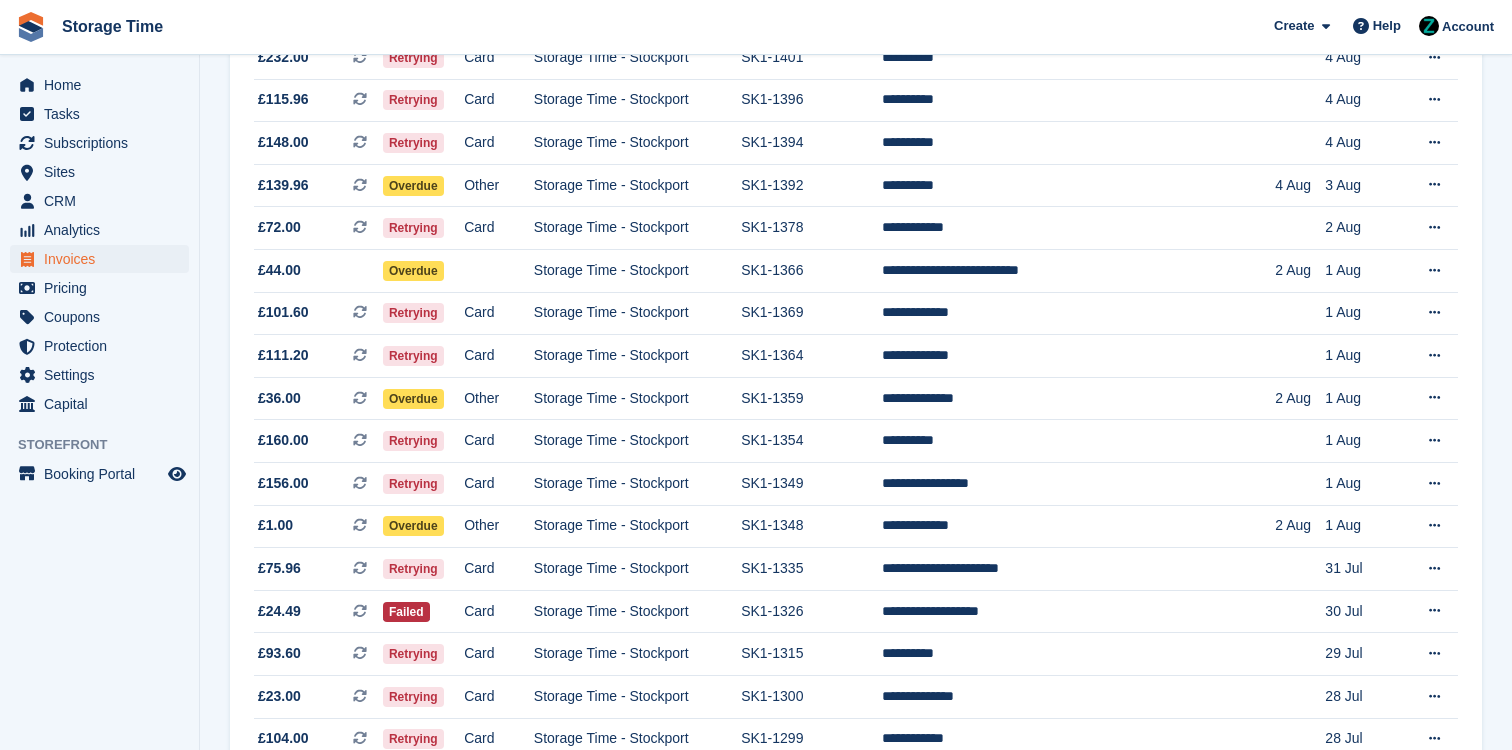 scroll, scrollTop: 1814, scrollLeft: 0, axis: vertical 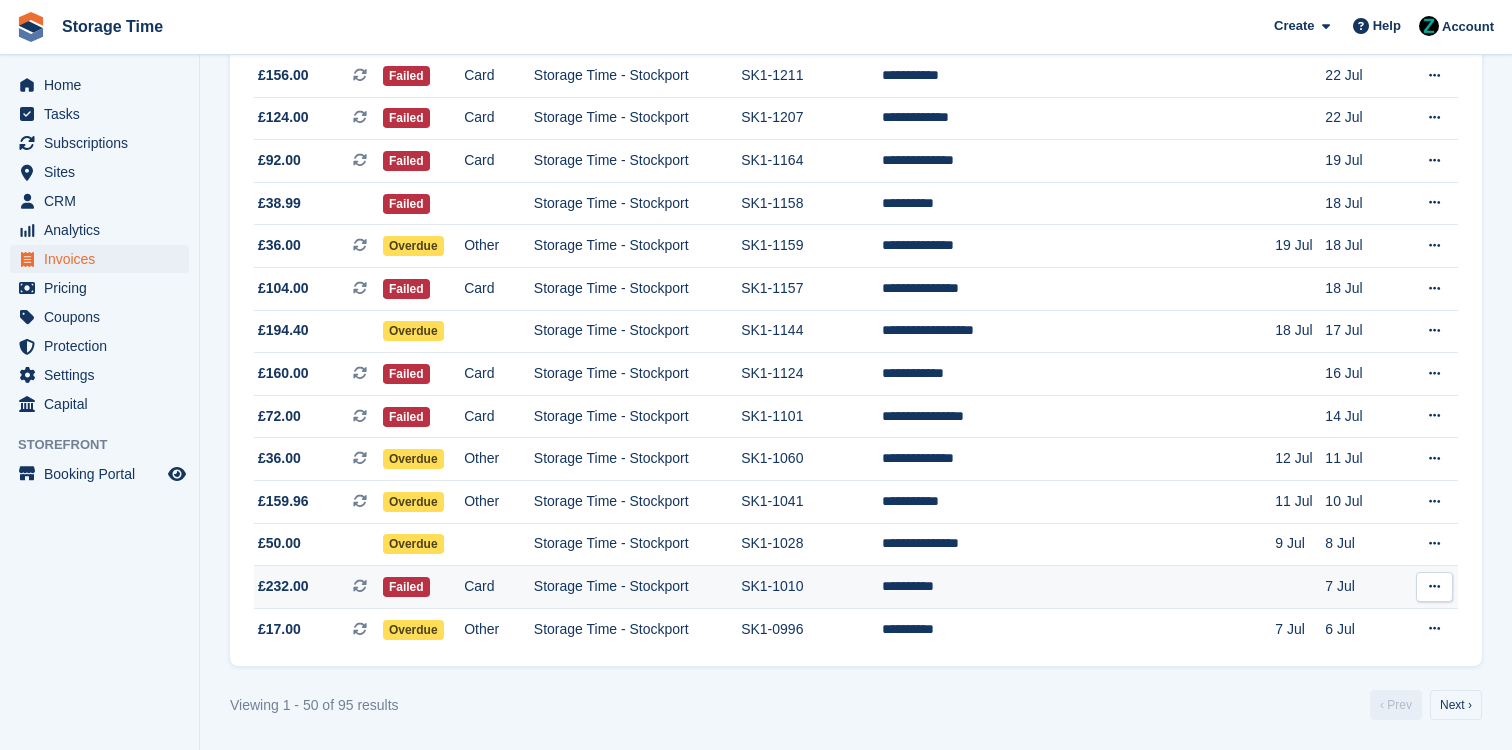 click on "**********" at bounding box center [1078, 587] 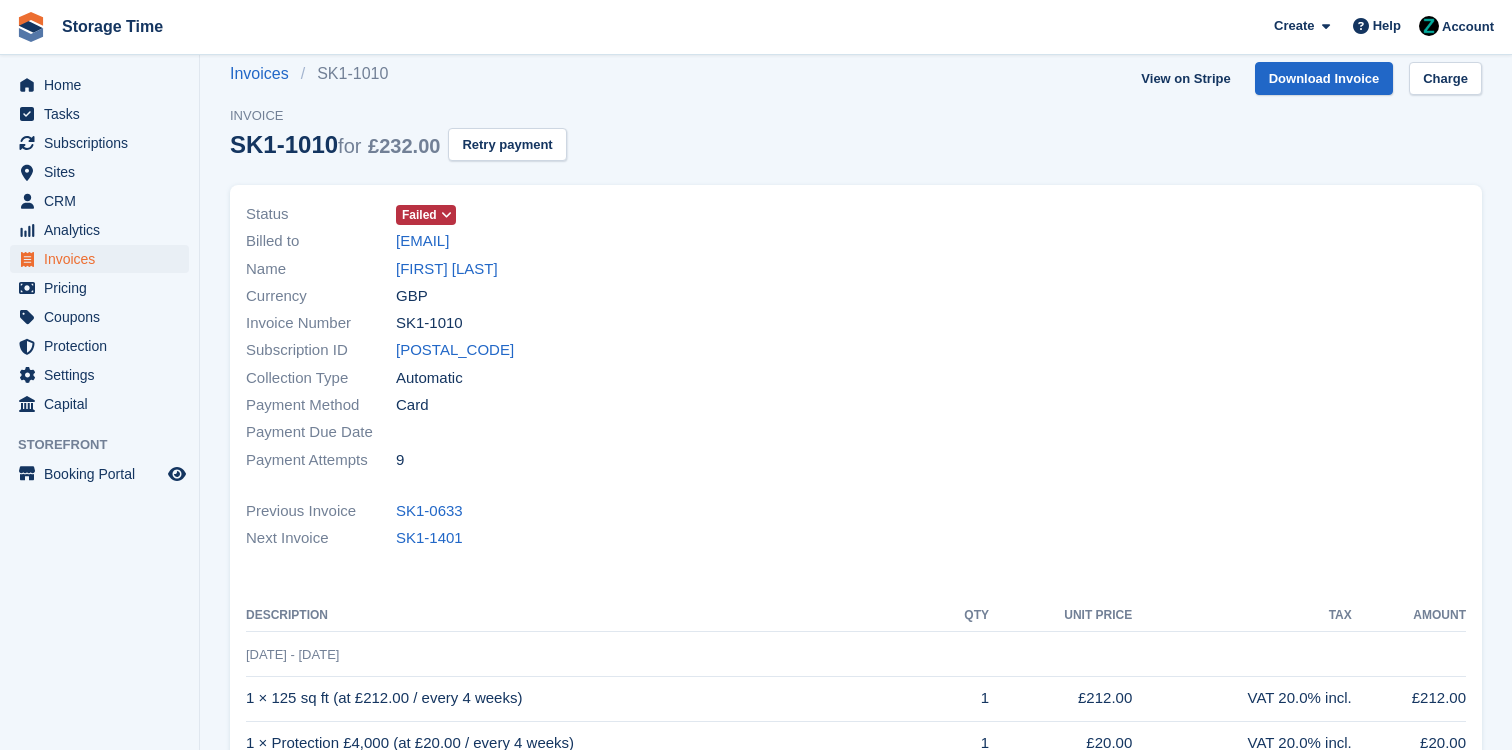 scroll, scrollTop: 0, scrollLeft: 0, axis: both 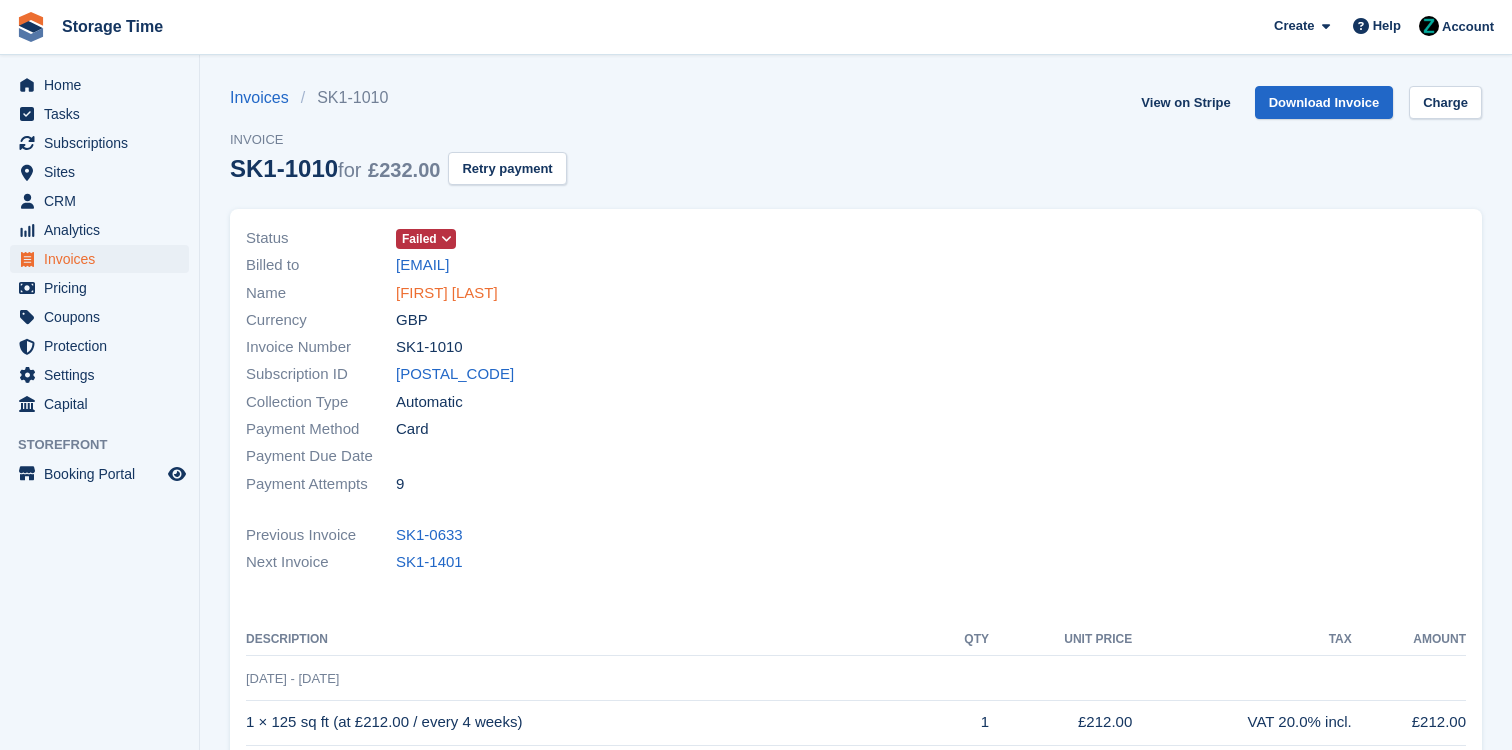 click on "[FIRST] [LAST]" at bounding box center [447, 293] 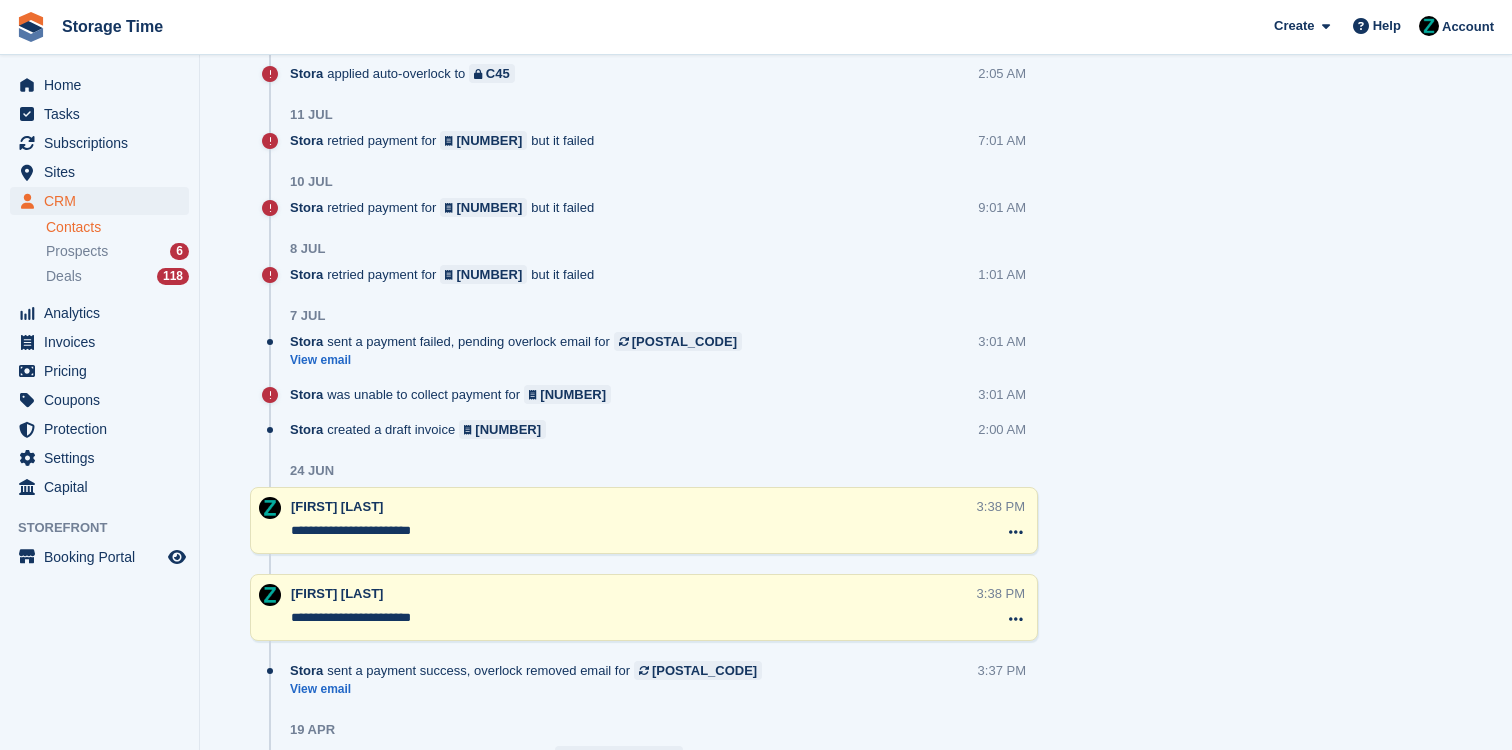 scroll, scrollTop: 2139, scrollLeft: 0, axis: vertical 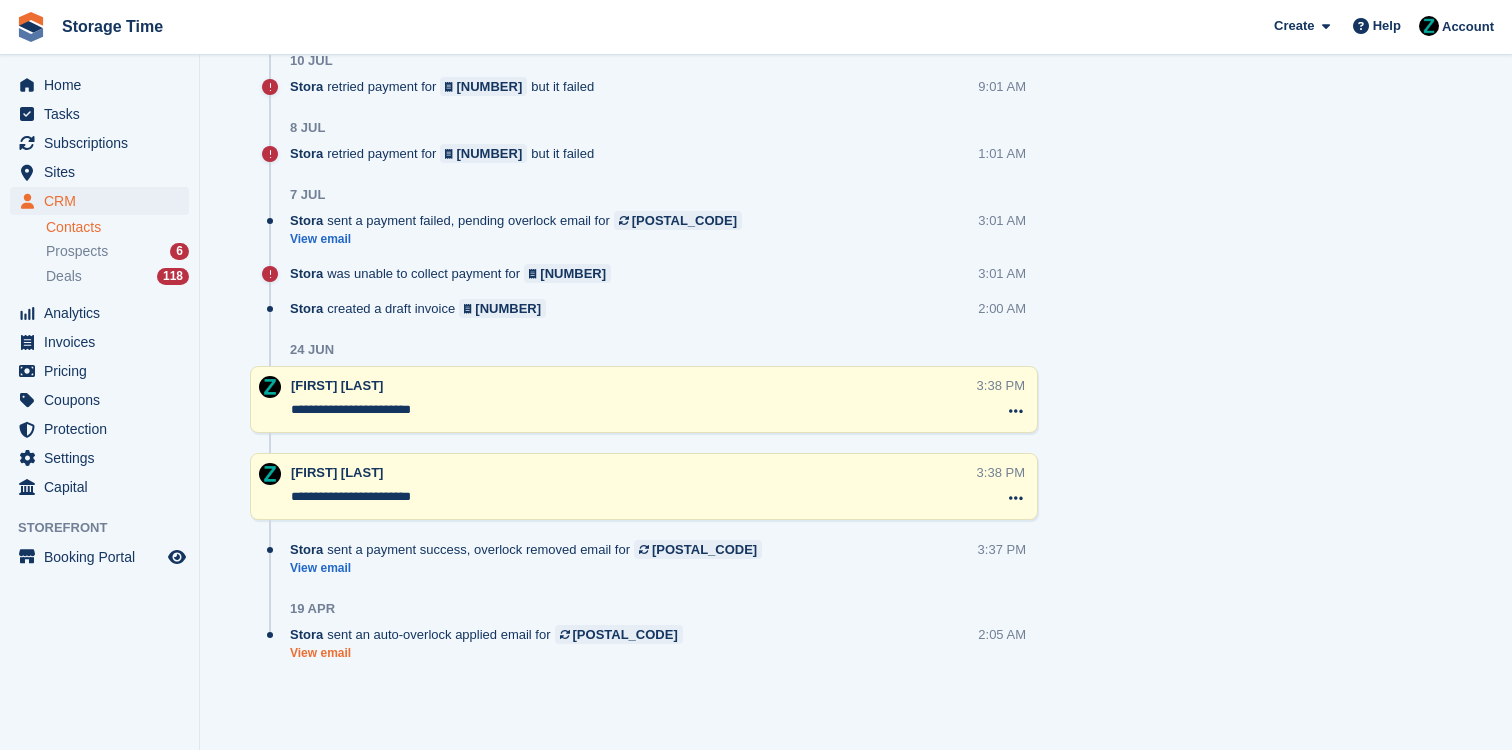 click on "View email" at bounding box center (491, 653) 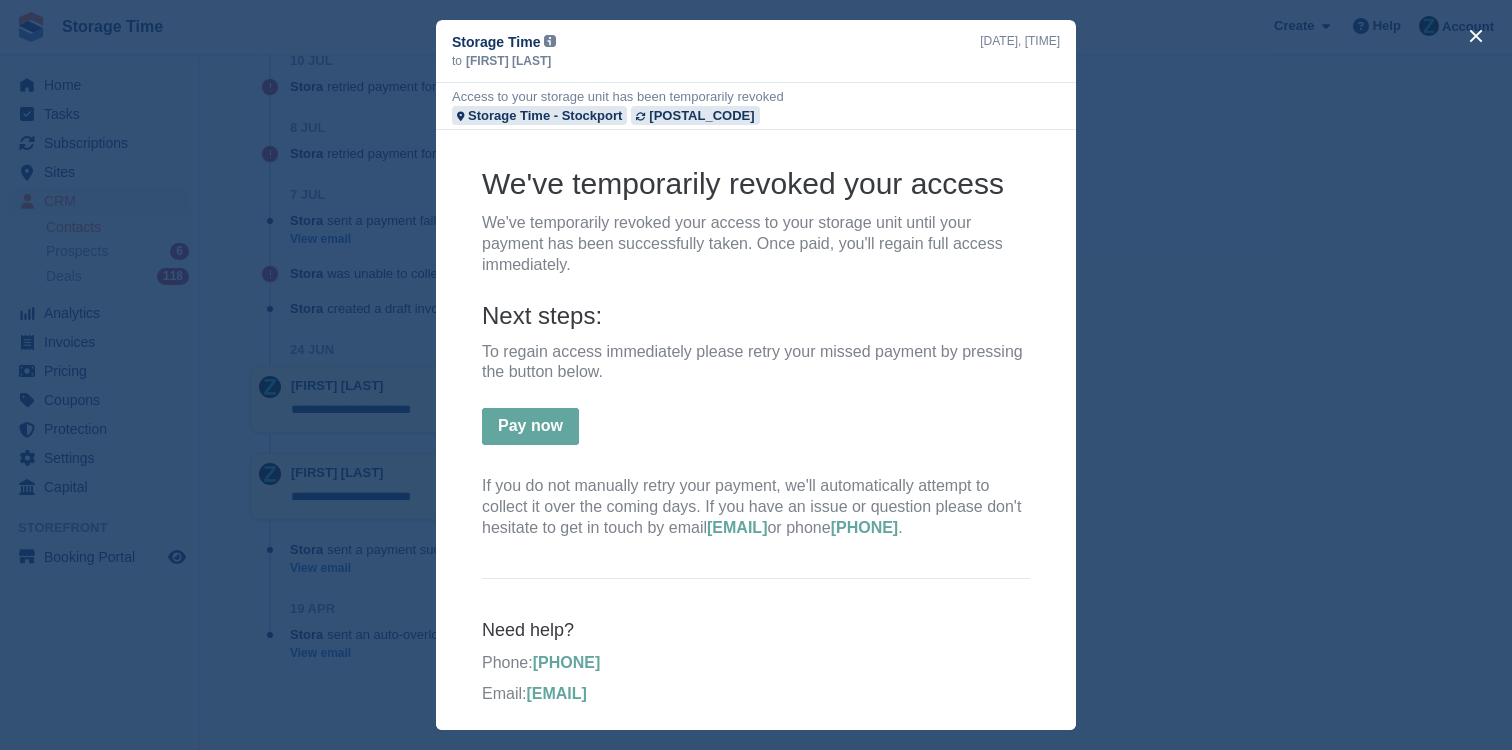 scroll, scrollTop: 138, scrollLeft: 0, axis: vertical 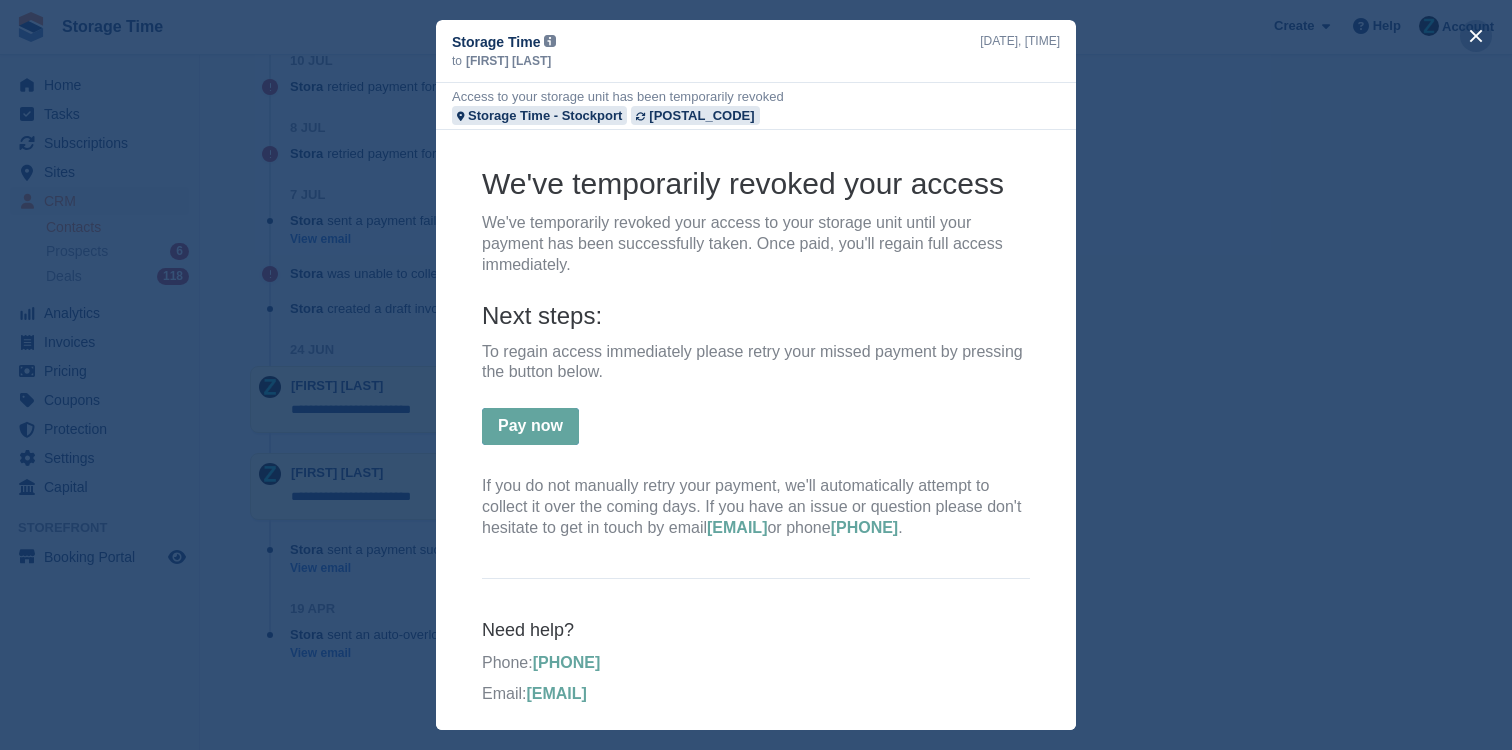 click at bounding box center (1476, 36) 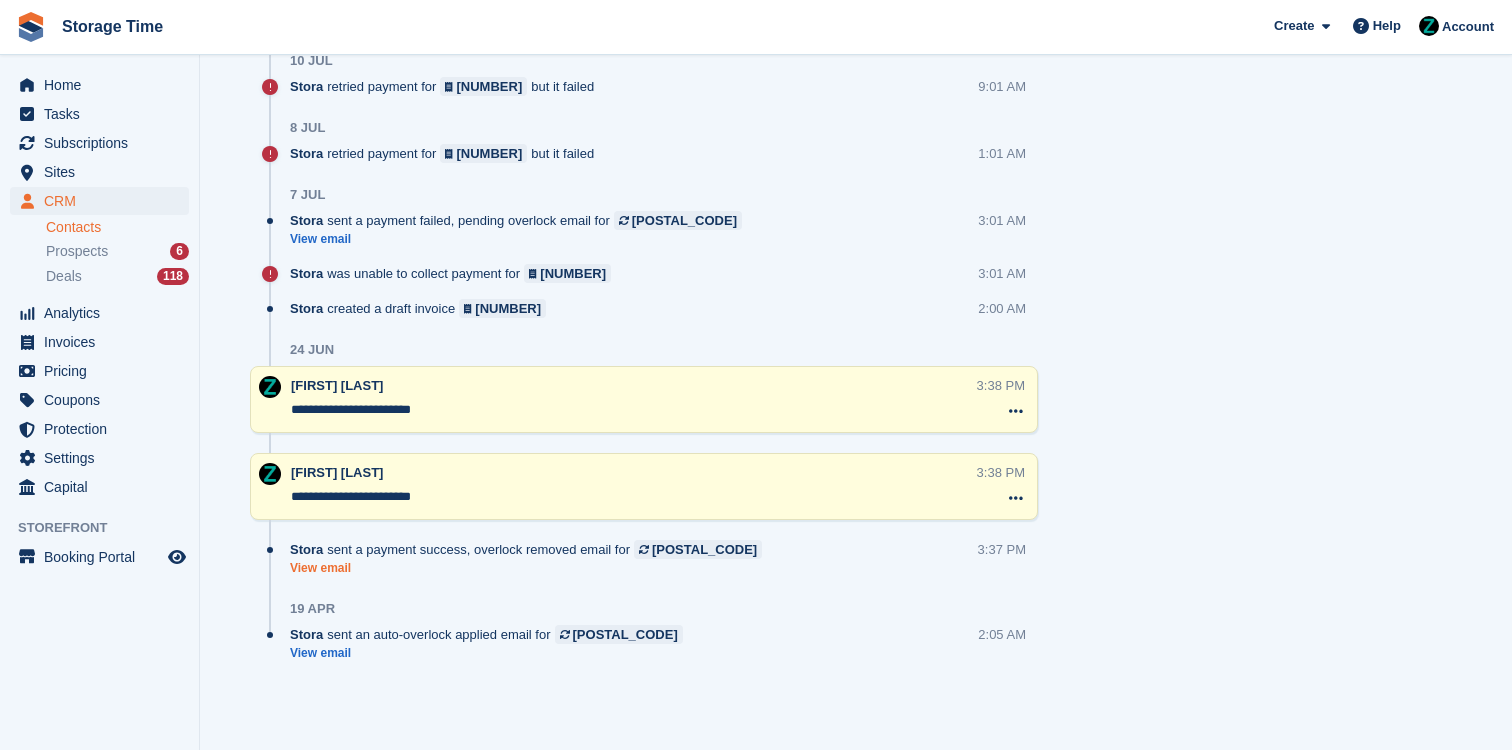 click on "View email" at bounding box center [531, 568] 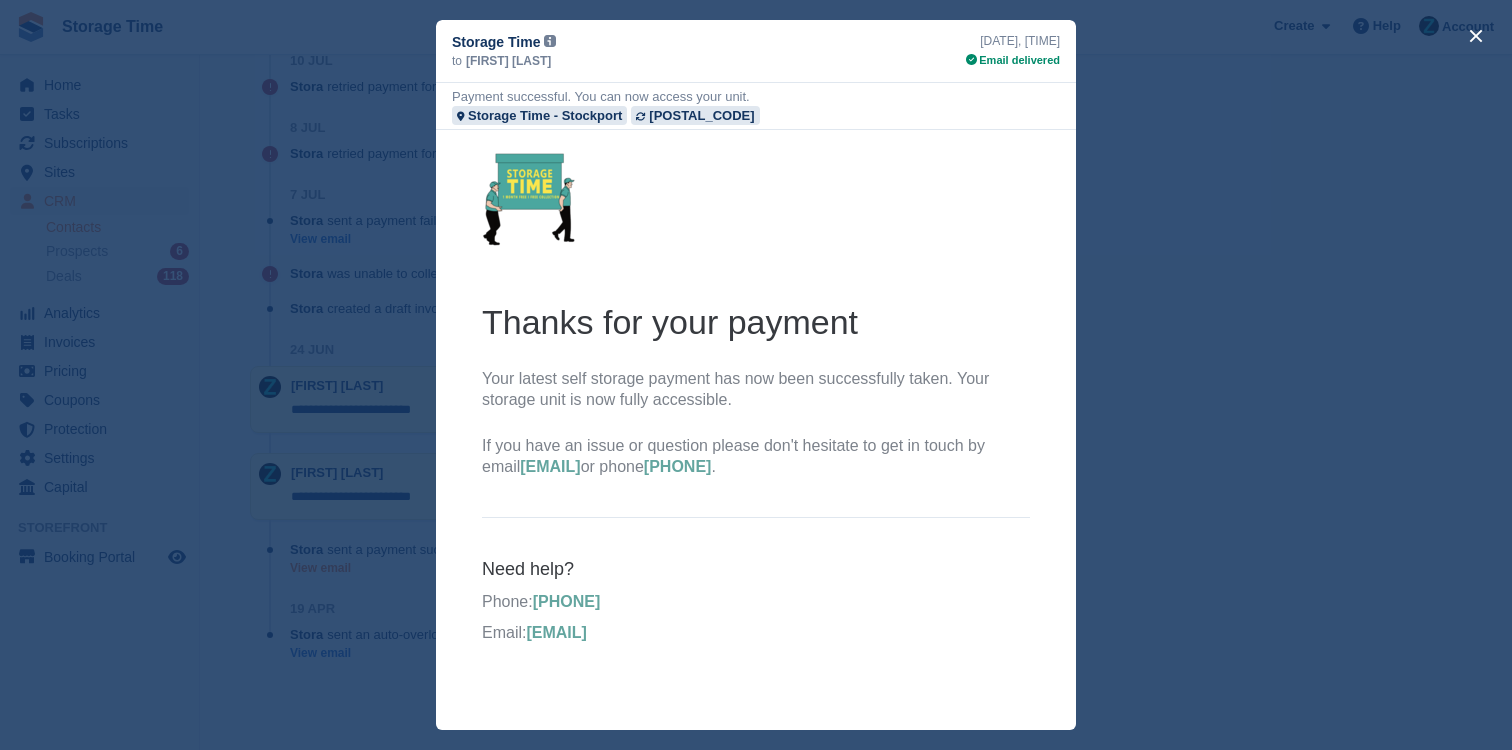 scroll, scrollTop: 0, scrollLeft: 0, axis: both 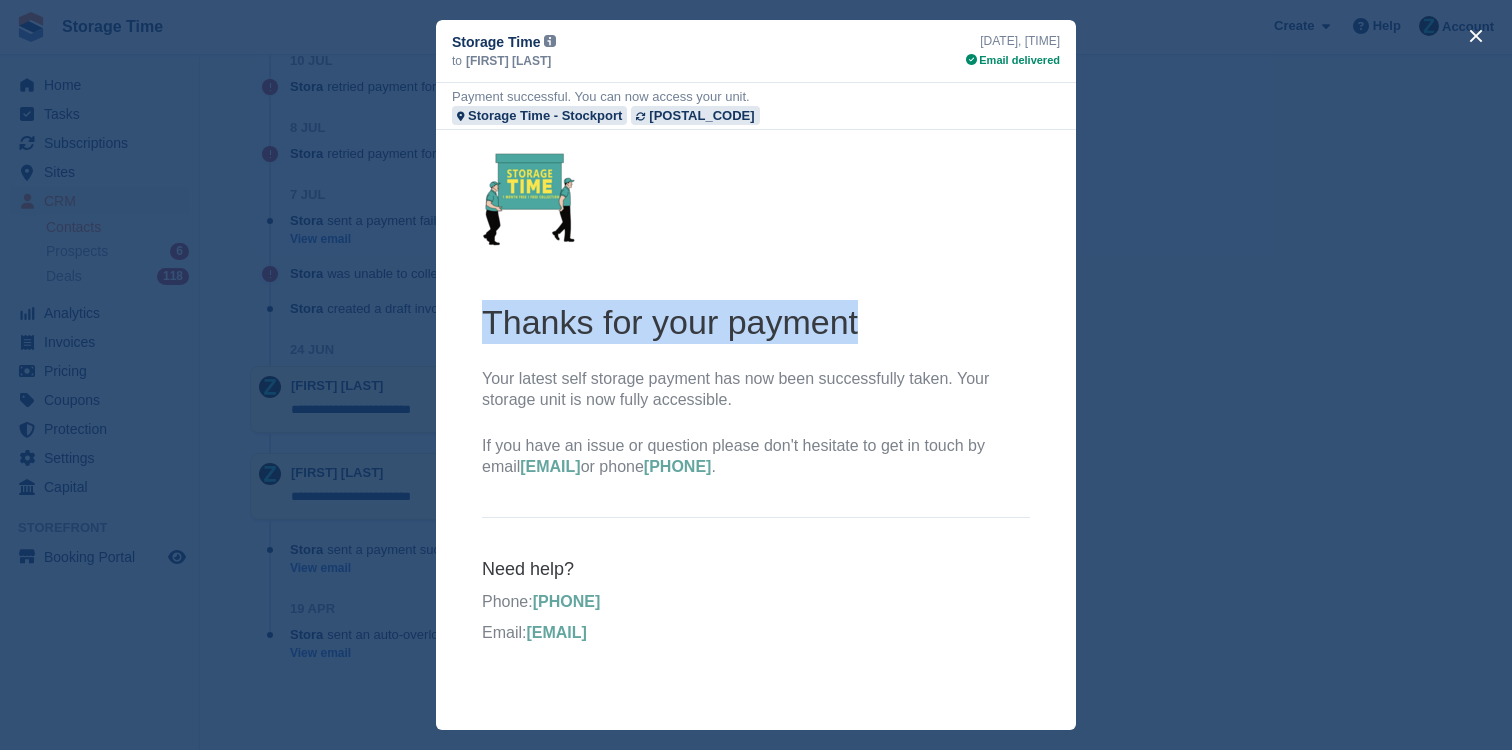 drag, startPoint x: 490, startPoint y: 327, endPoint x: 926, endPoint y: 326, distance: 436.00116 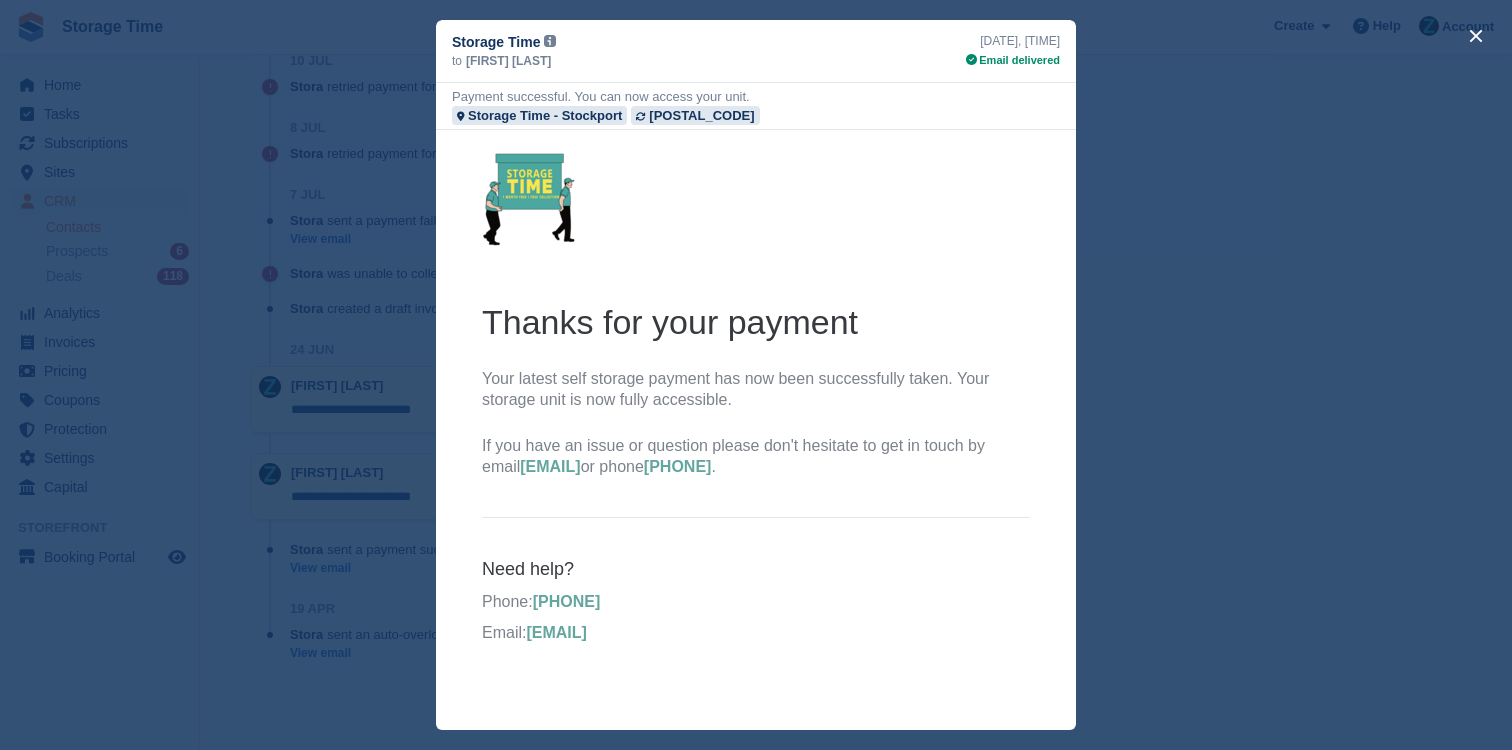click on "Your latest self storage payment has now been successfully taken. Your storage unit is now fully accessible." at bounding box center [756, 390] 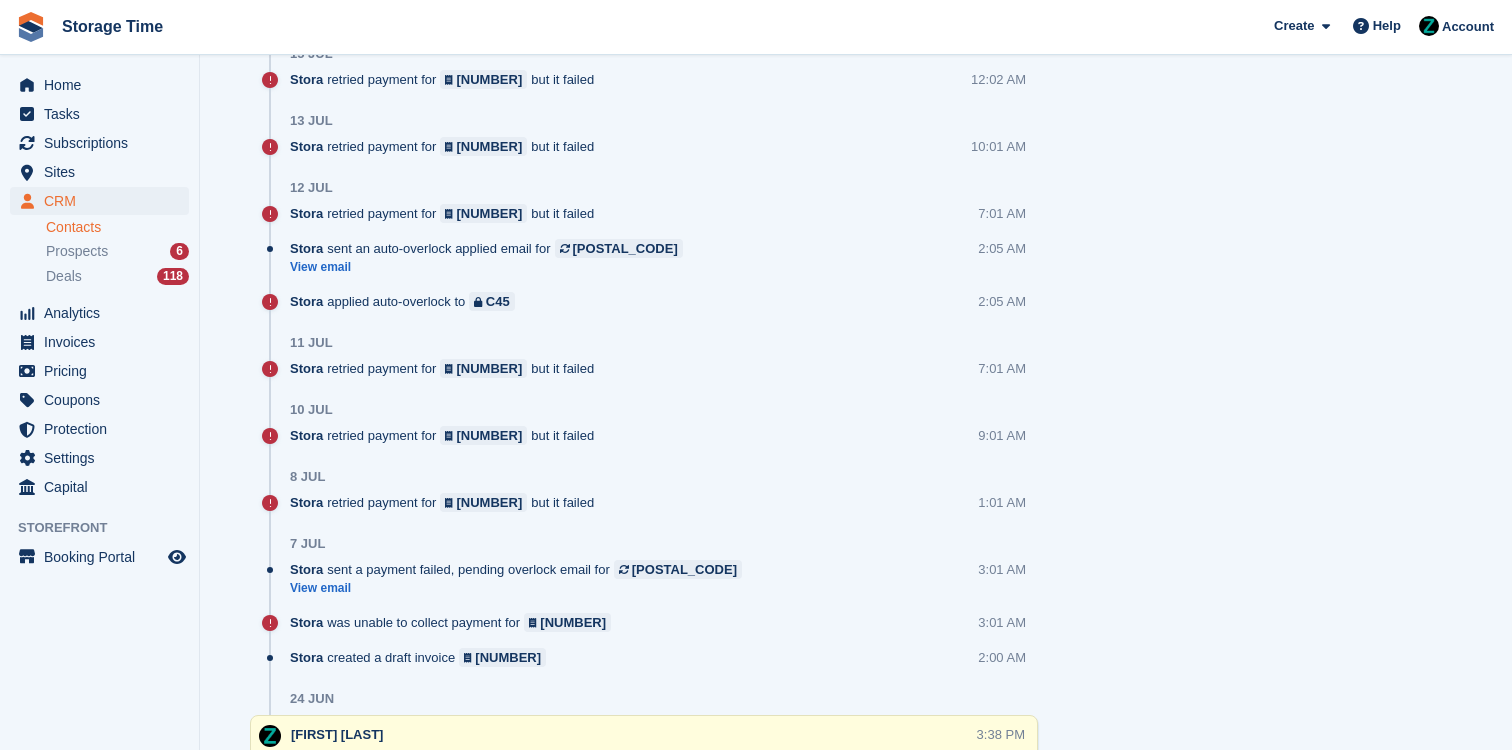 scroll, scrollTop: 1758, scrollLeft: 0, axis: vertical 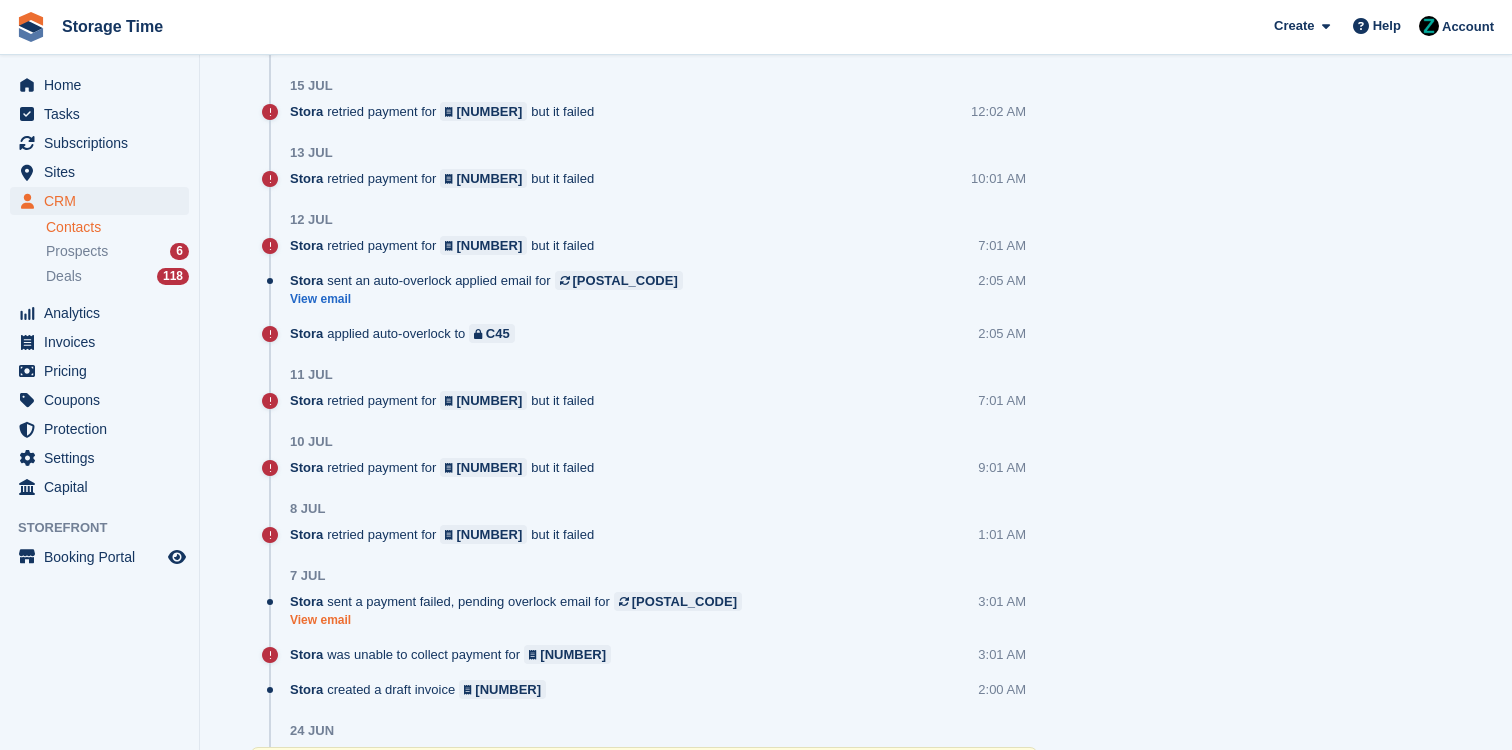 click on "View email" at bounding box center (521, 620) 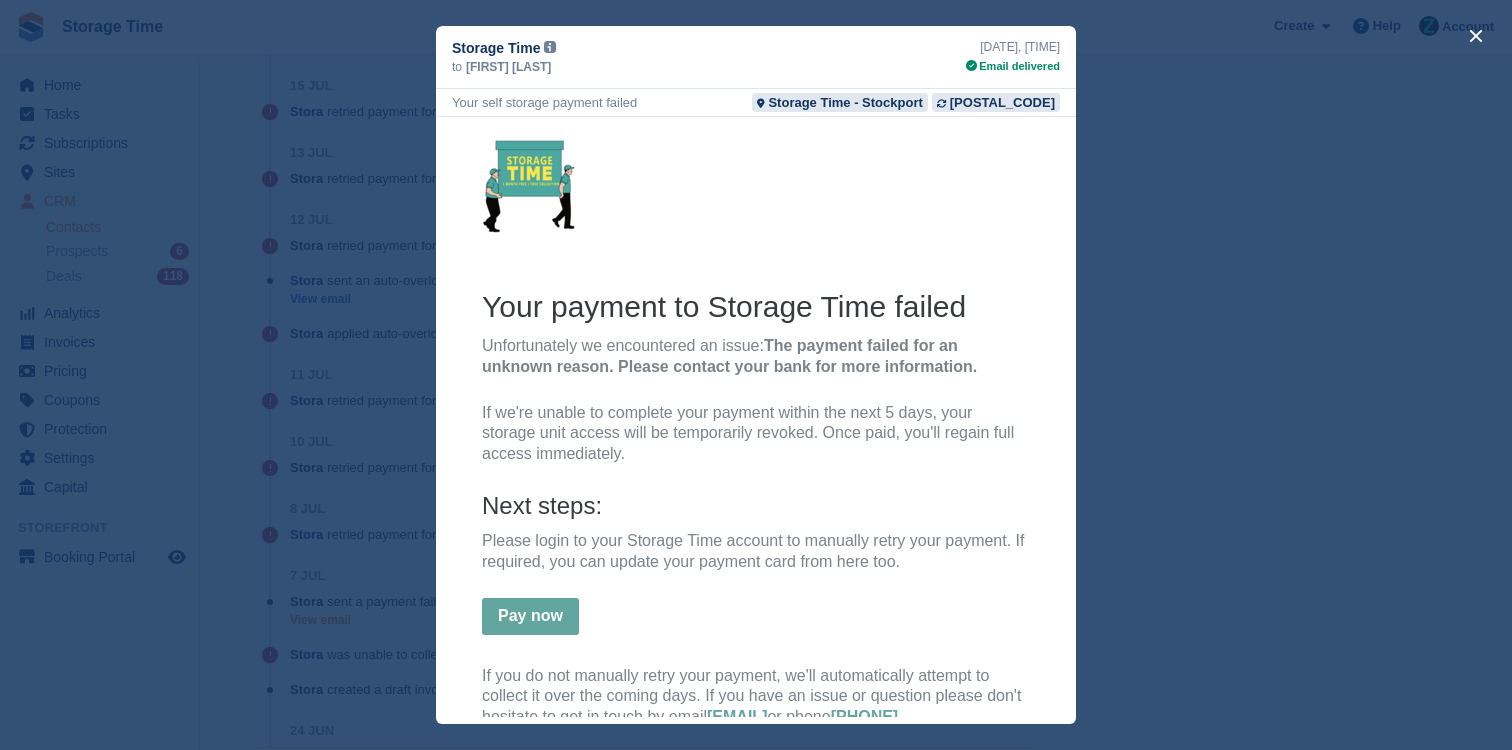 scroll, scrollTop: 0, scrollLeft: 0, axis: both 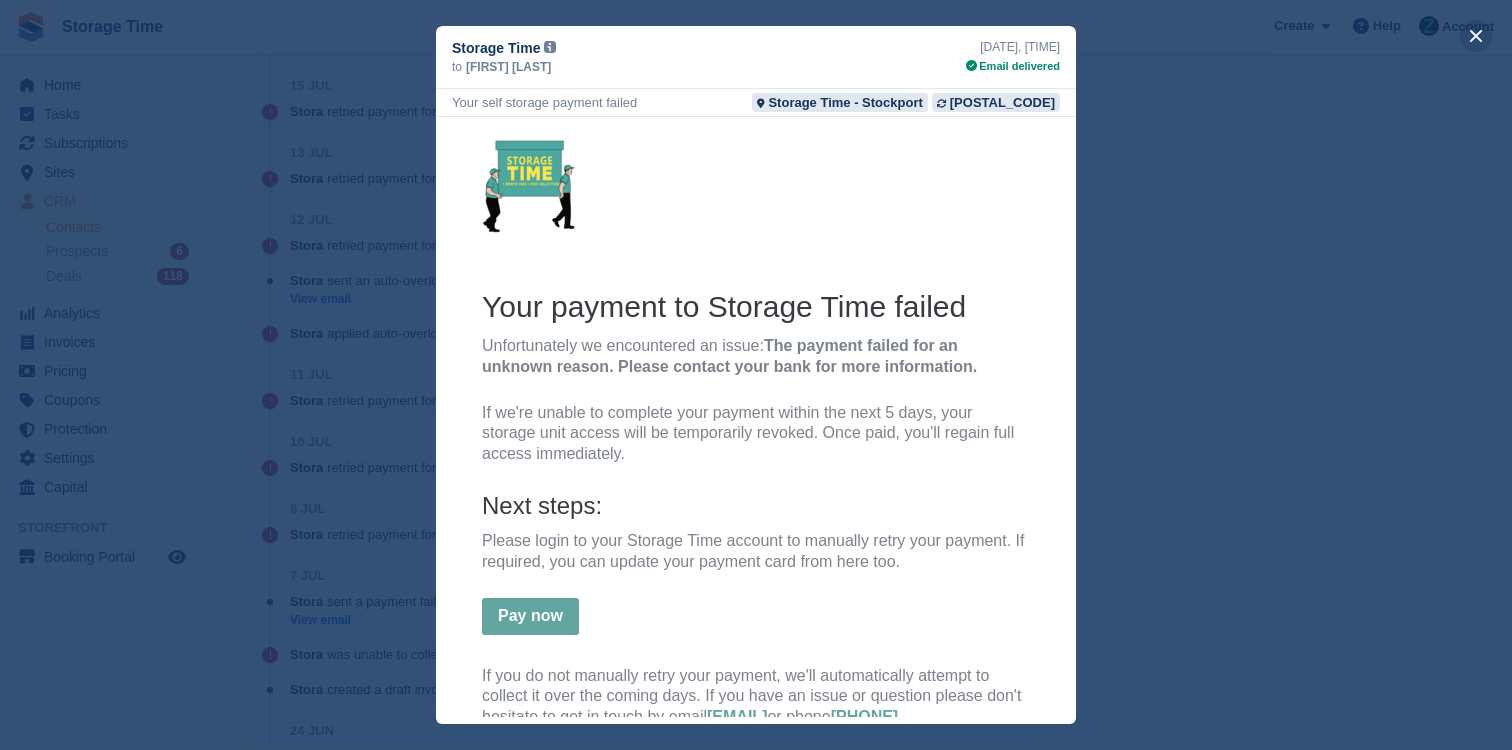 click at bounding box center [1476, 36] 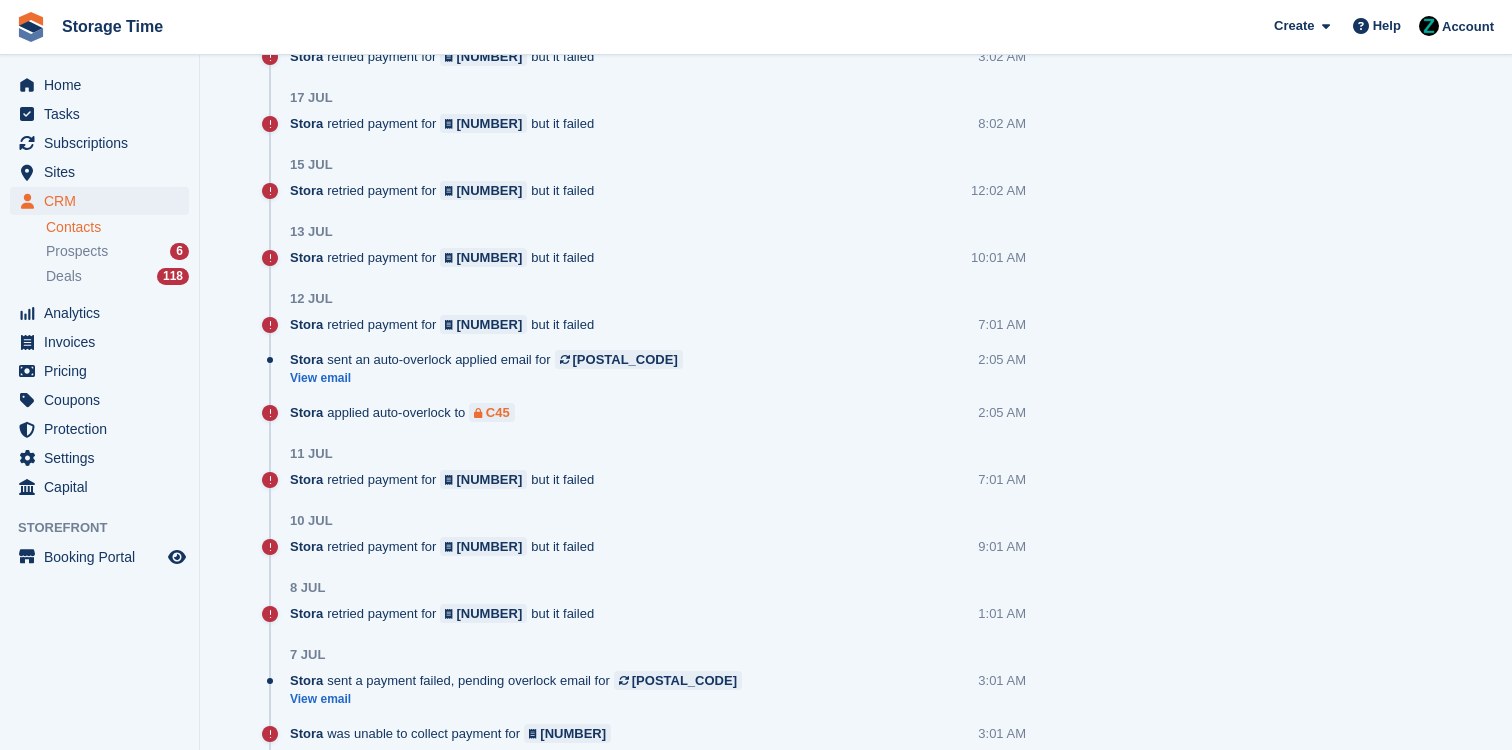 scroll, scrollTop: 1667, scrollLeft: 0, axis: vertical 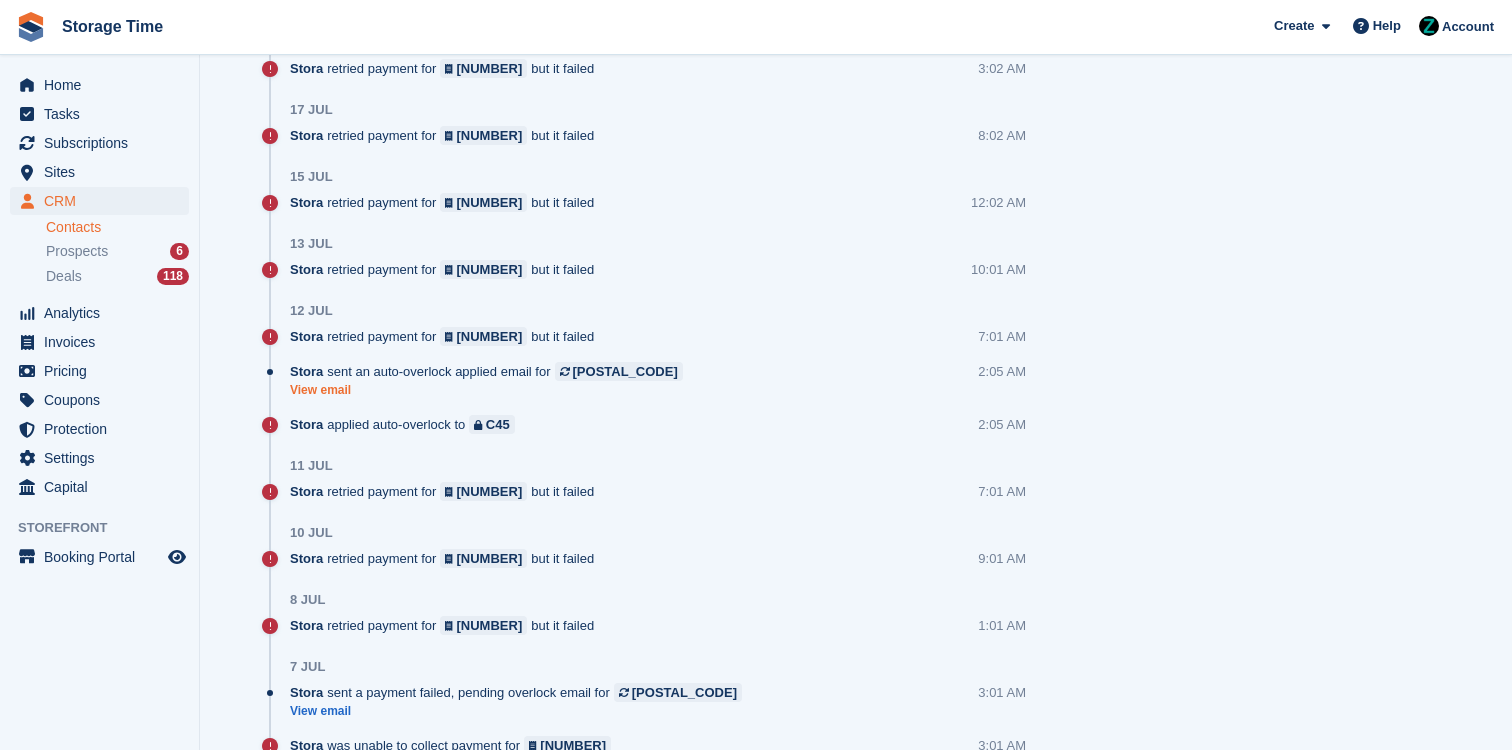 click on "View email" at bounding box center [491, 390] 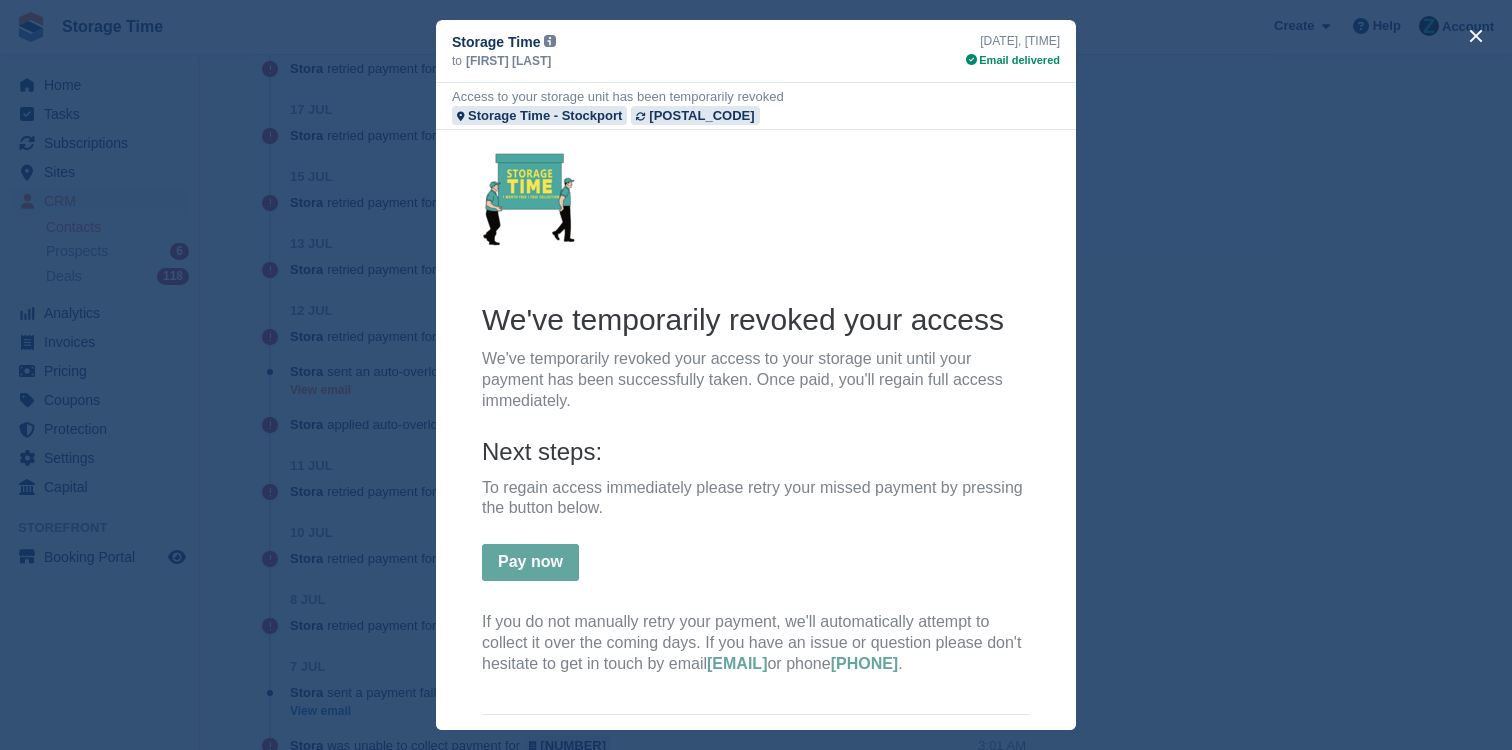 scroll, scrollTop: 0, scrollLeft: 0, axis: both 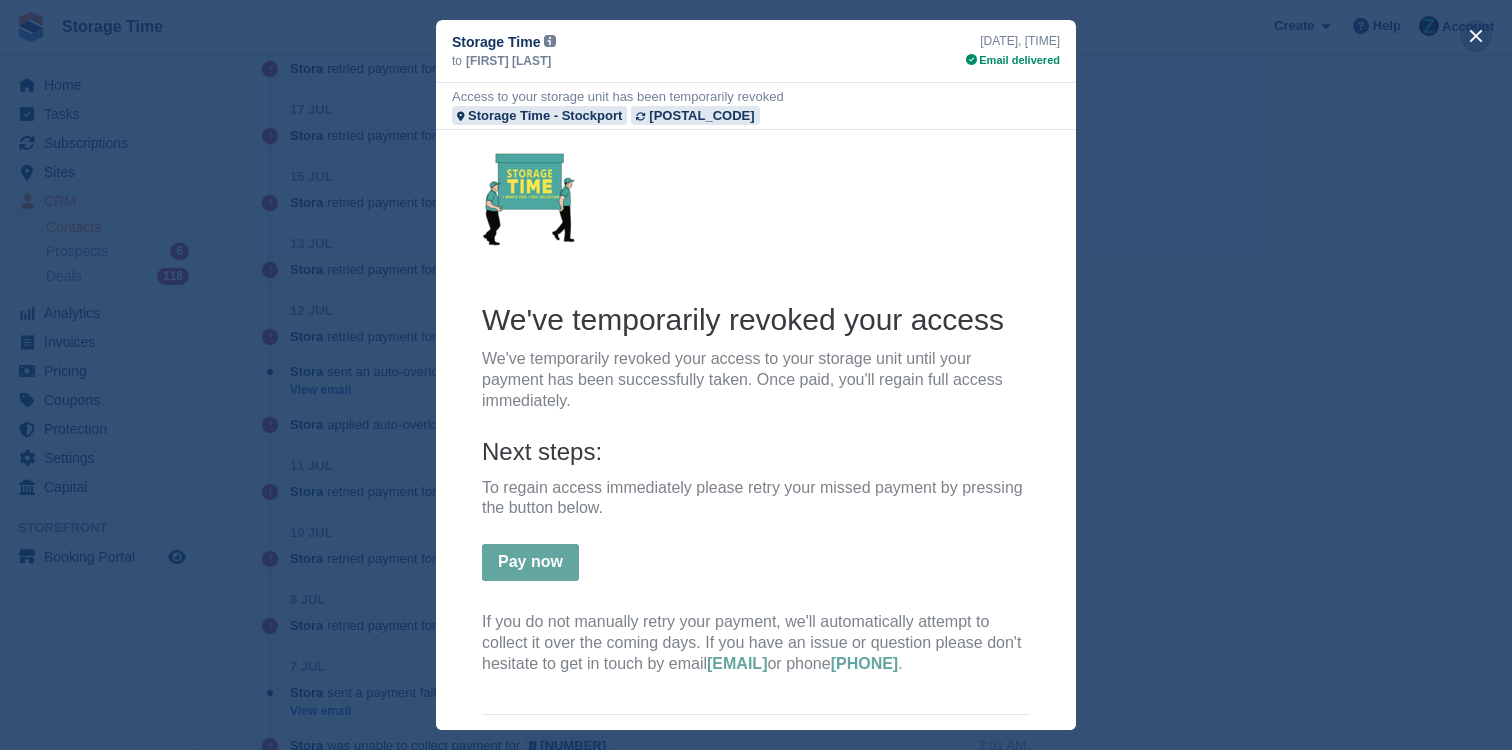 click at bounding box center [1476, 36] 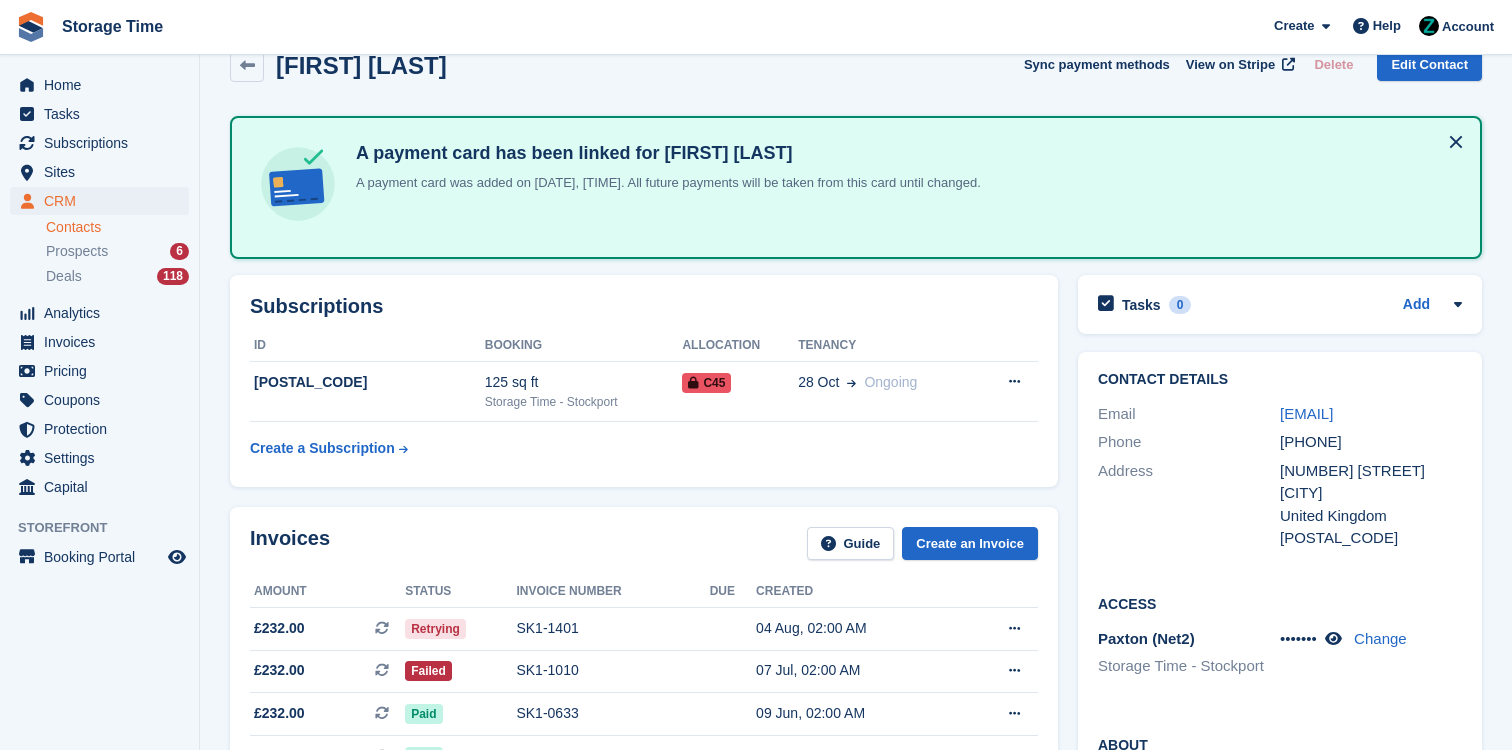 scroll, scrollTop: 0, scrollLeft: 0, axis: both 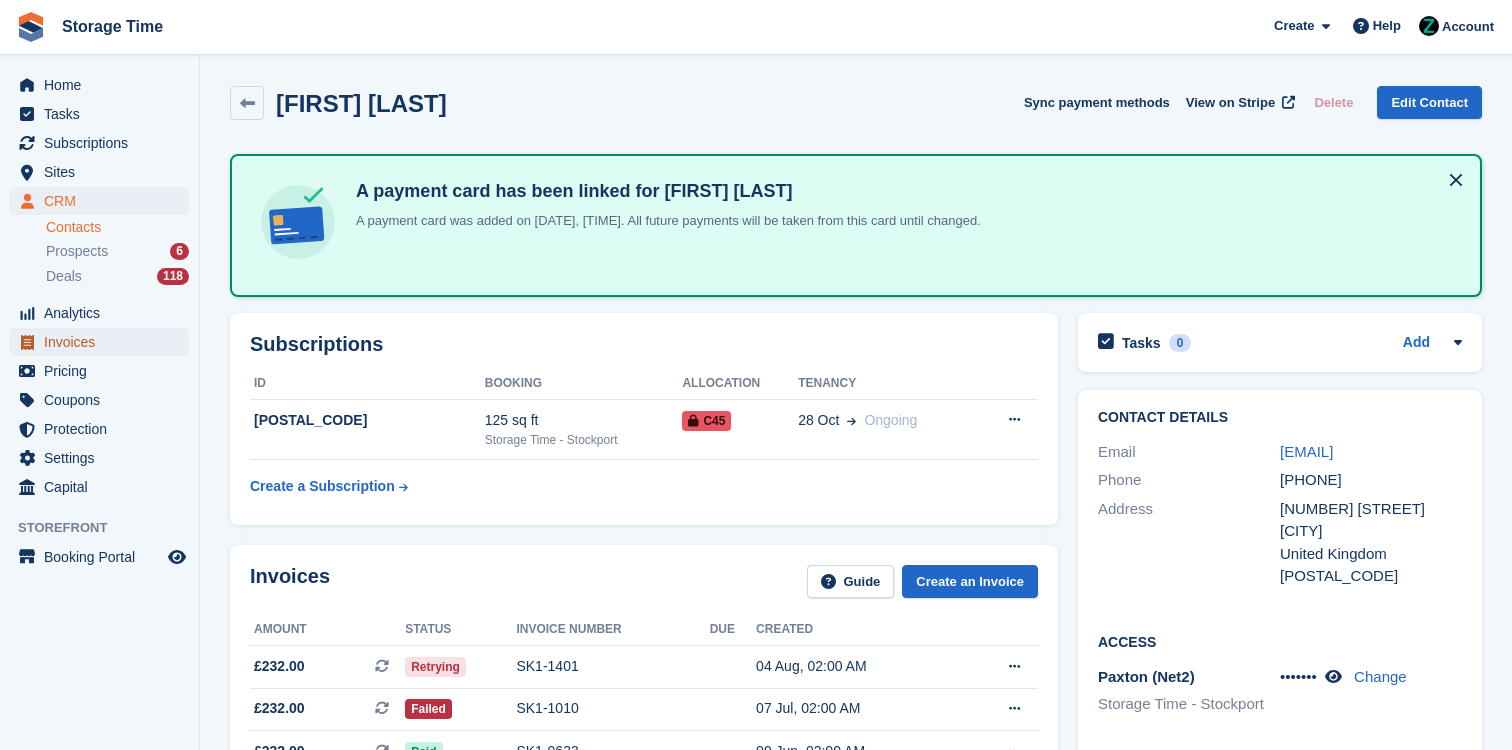 click on "Invoices" at bounding box center (104, 342) 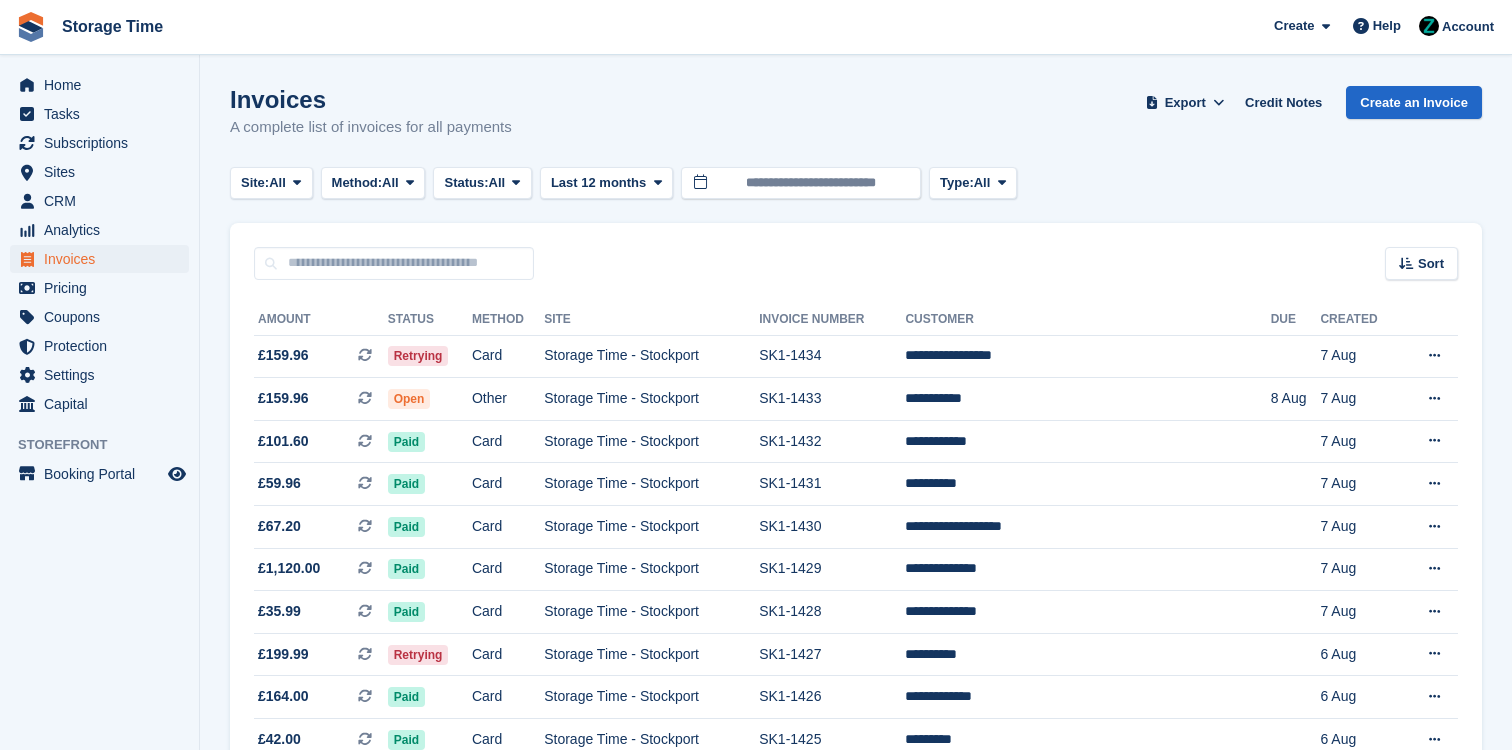 scroll, scrollTop: 0, scrollLeft: 0, axis: both 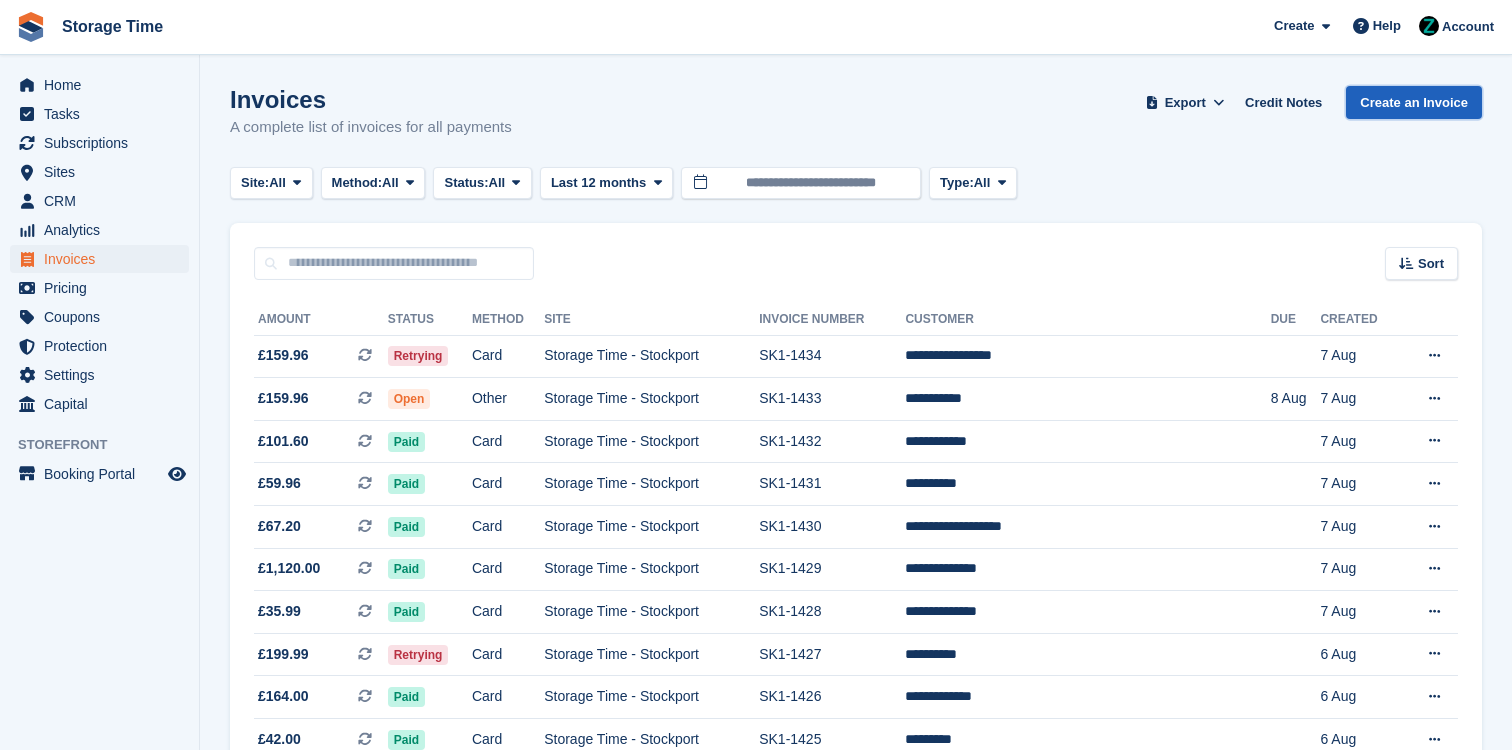 click on "Create an Invoice" at bounding box center (1414, 102) 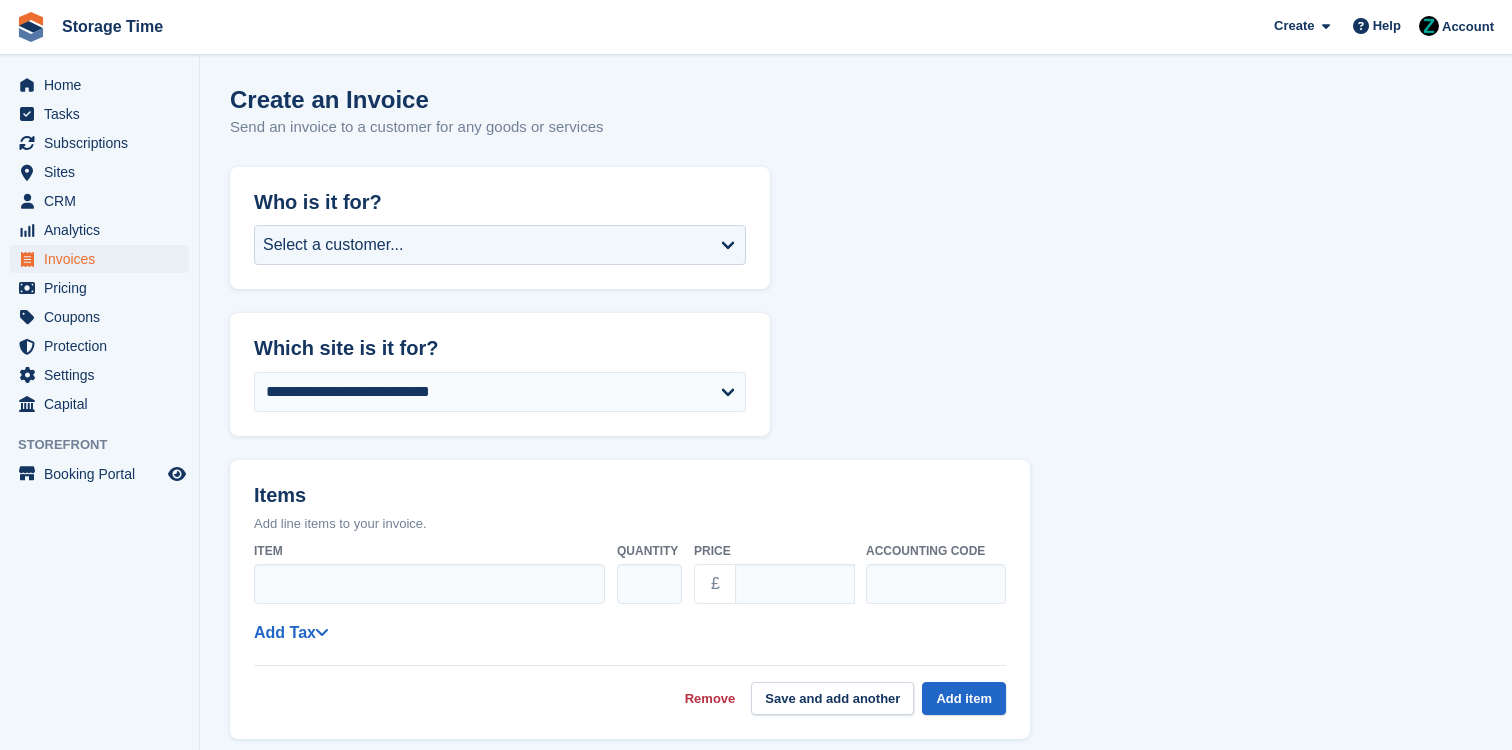 scroll, scrollTop: 0, scrollLeft: 0, axis: both 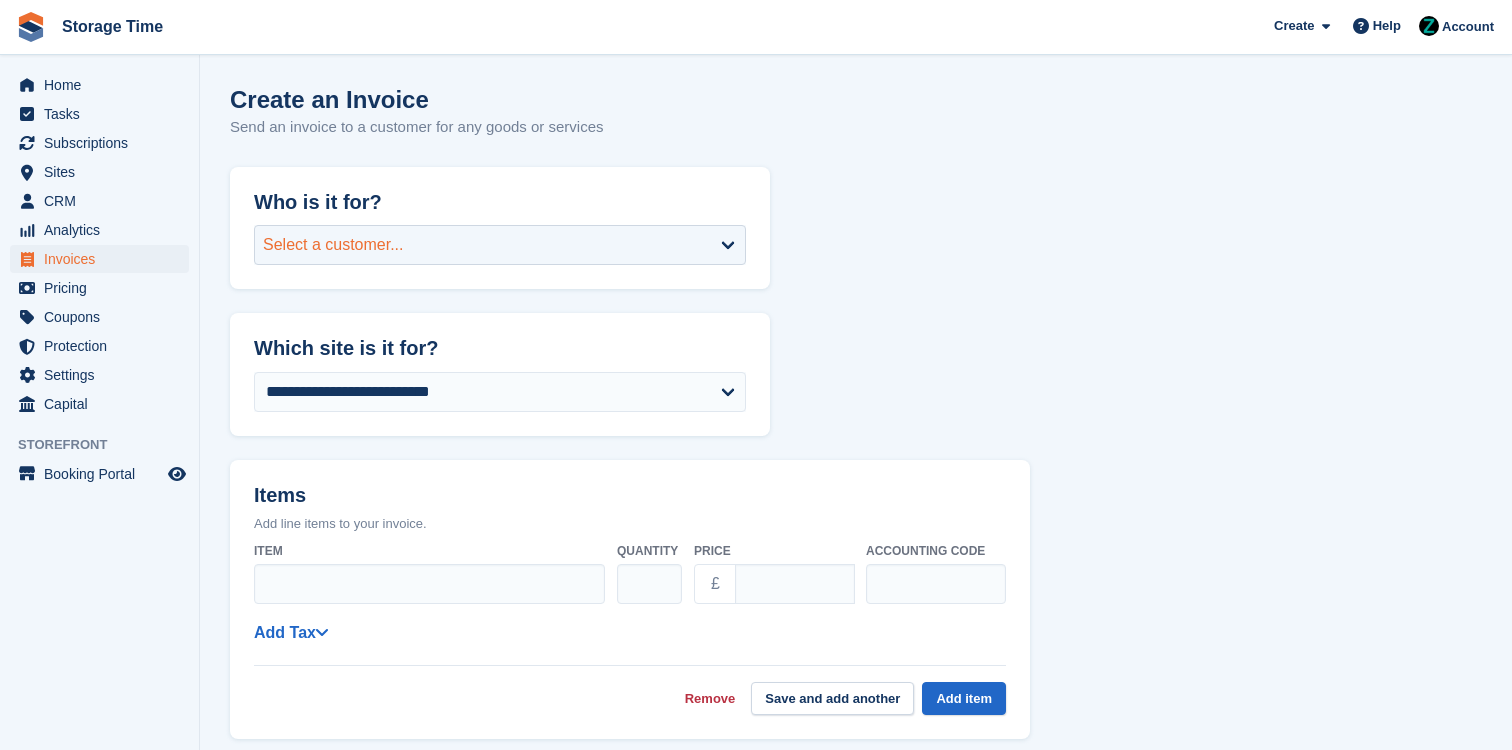 click on "Select a customer..." at bounding box center [500, 245] 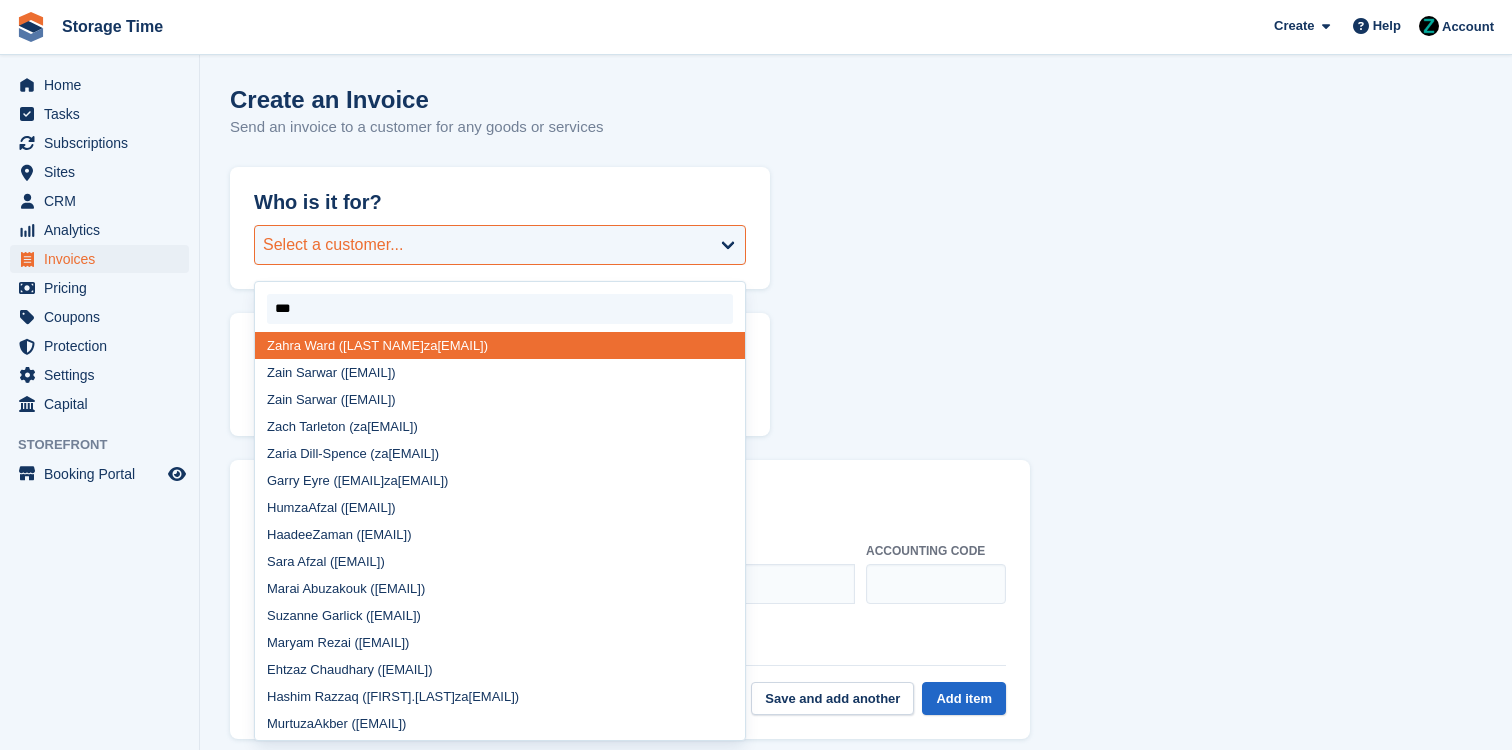 type on "****" 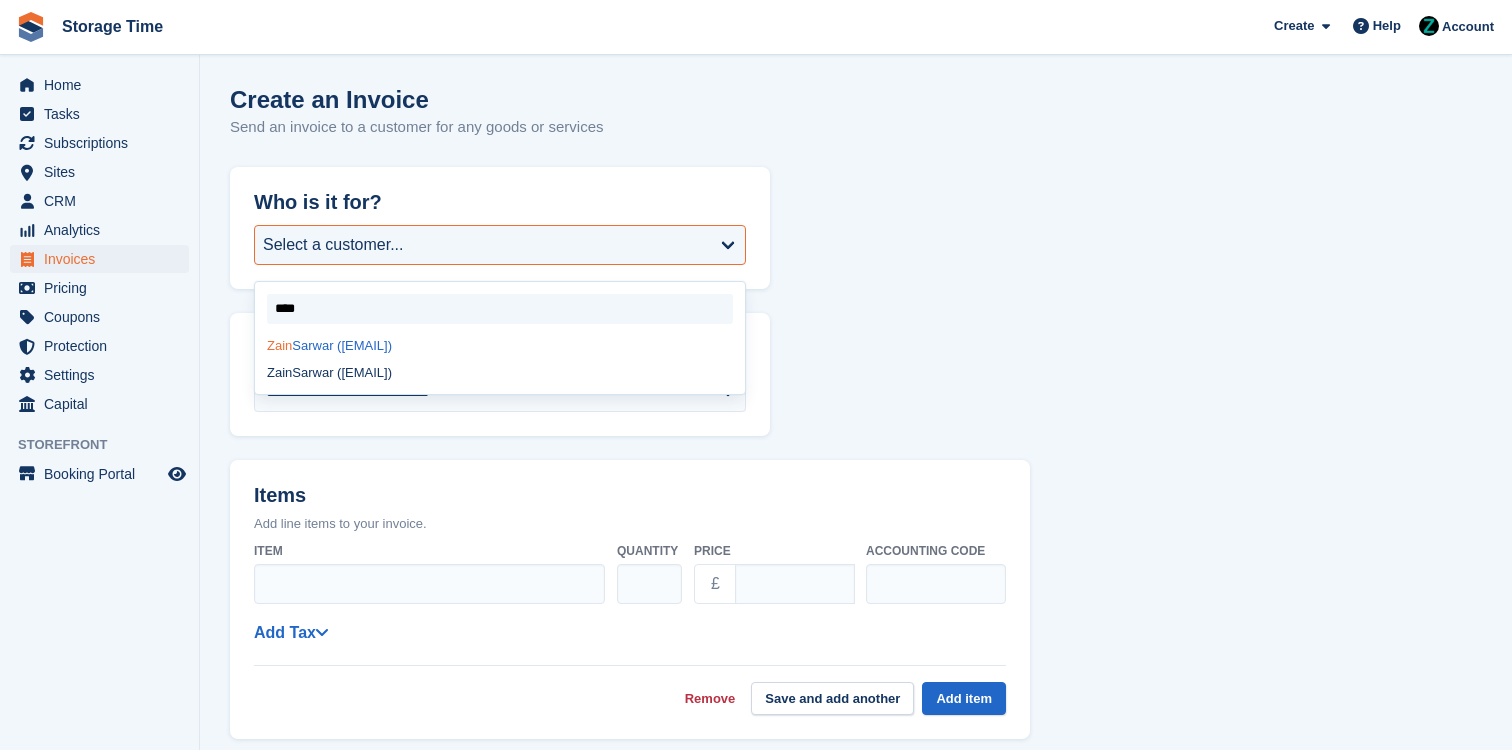 click on "Zain  Sarwar (info@storage-time.co.uk)" at bounding box center (500, 345) 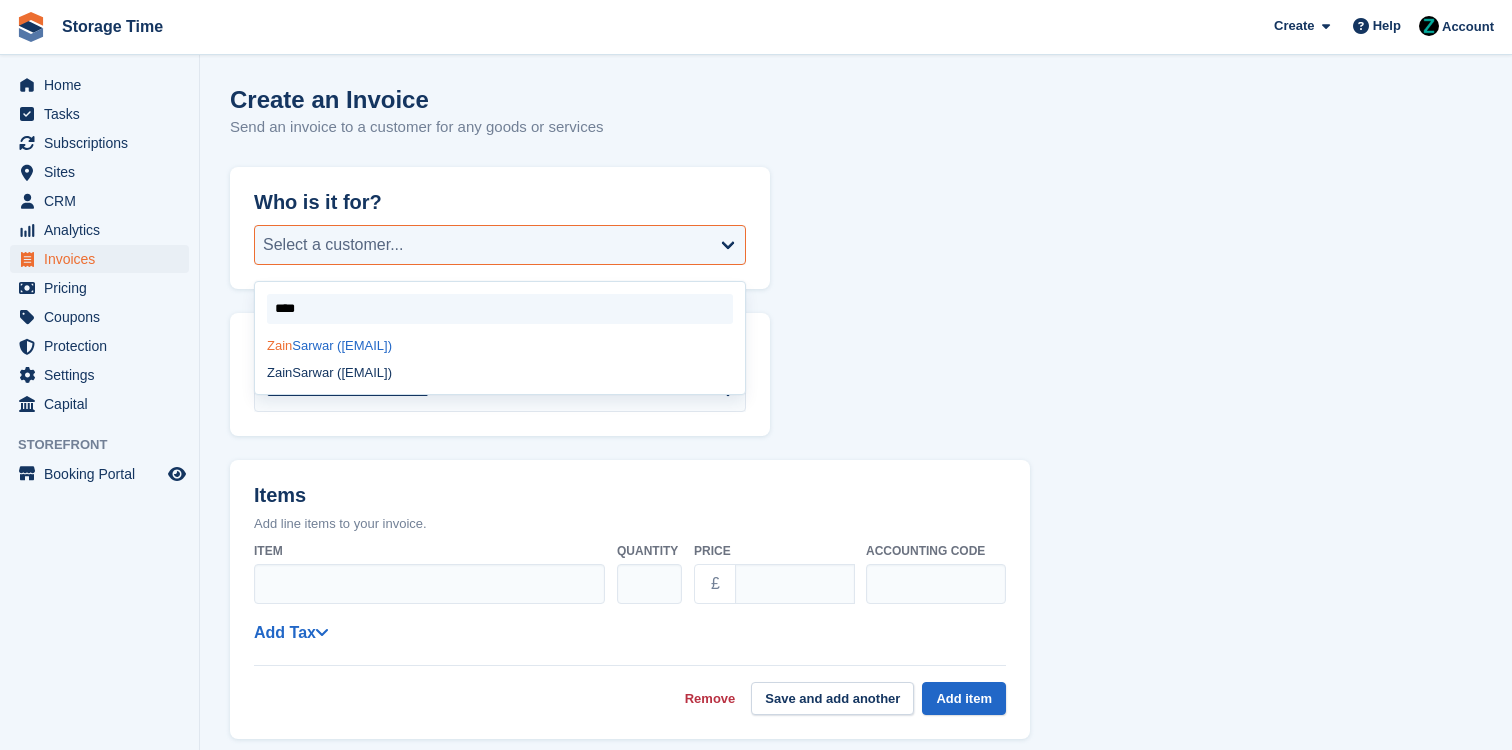 select on "*****" 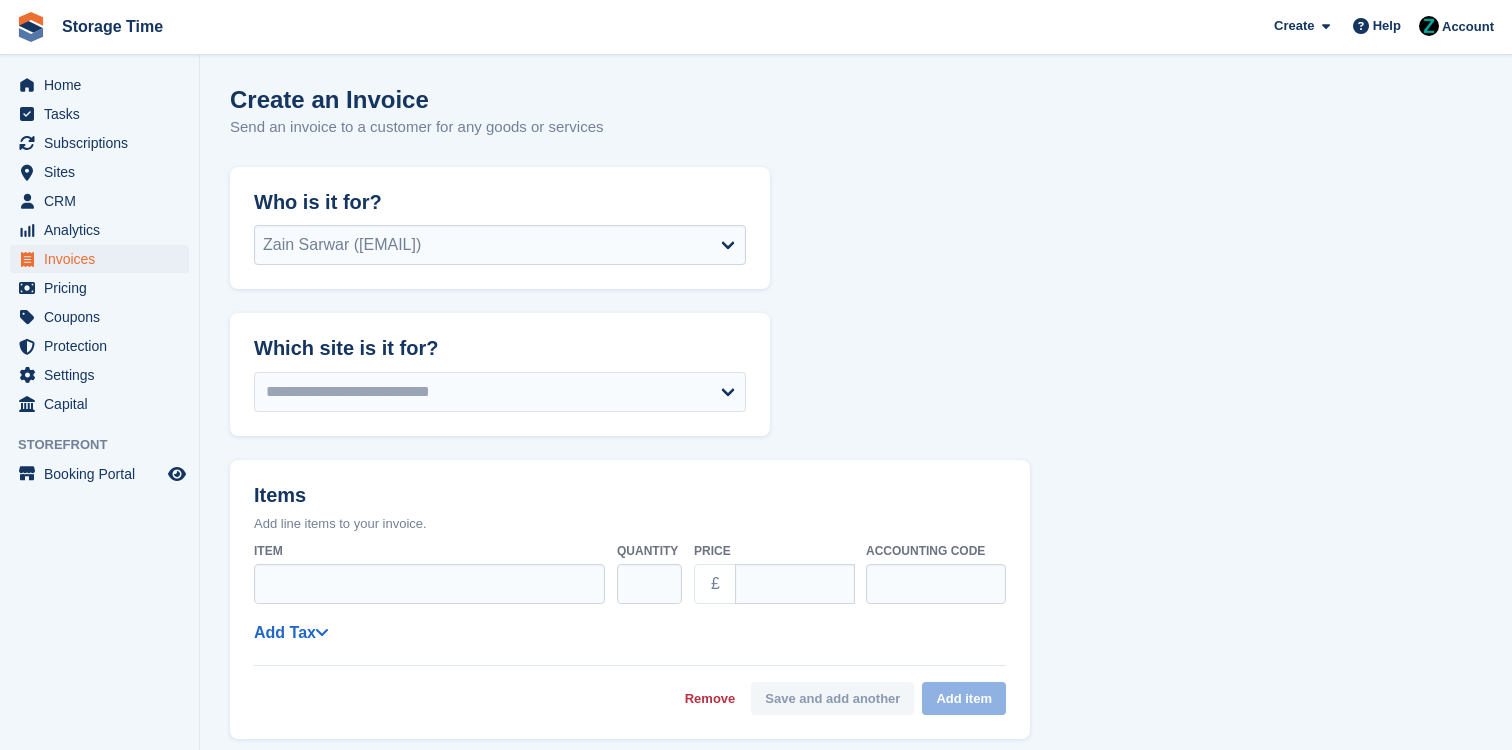 select on "*****" 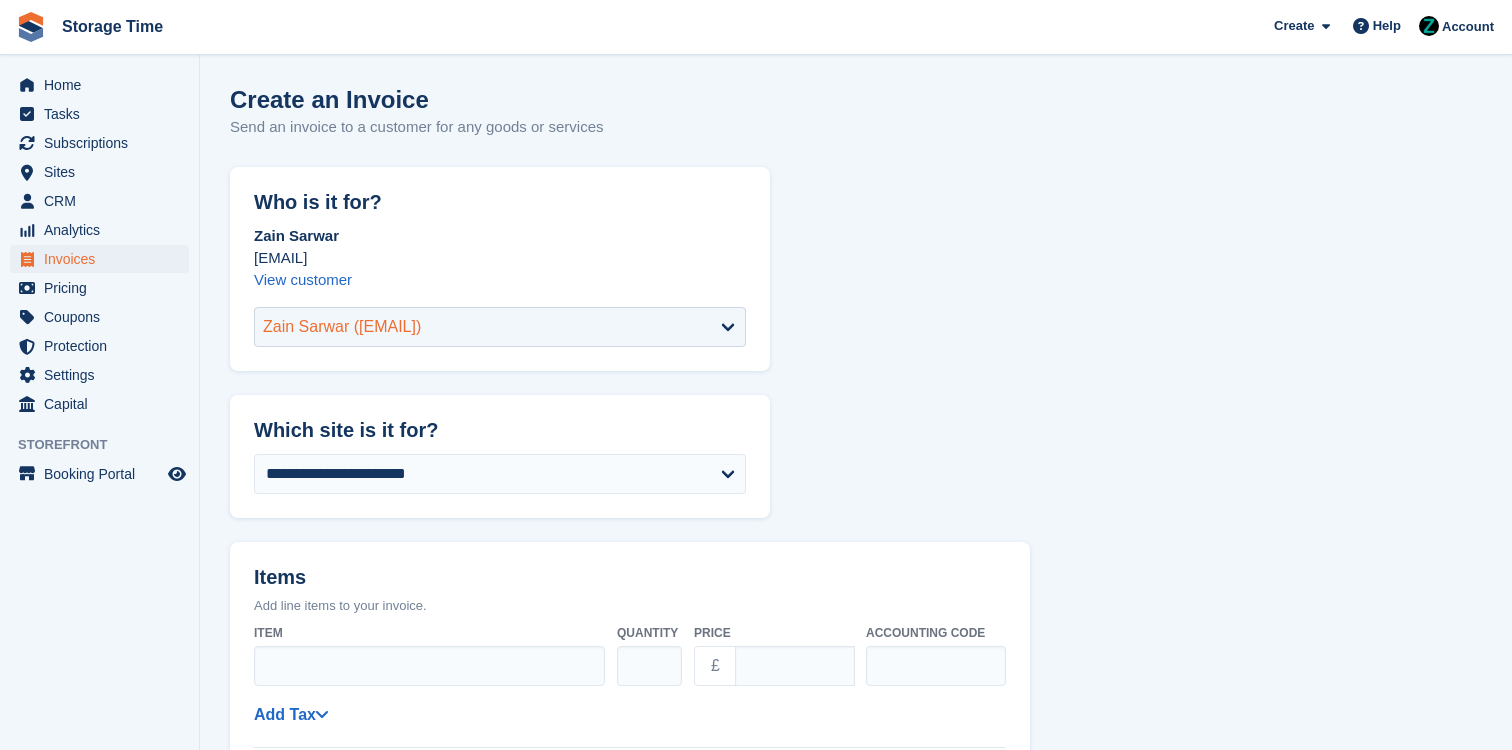 click on "Zain Sarwar (info@storage-time.co.uk)" at bounding box center (342, 327) 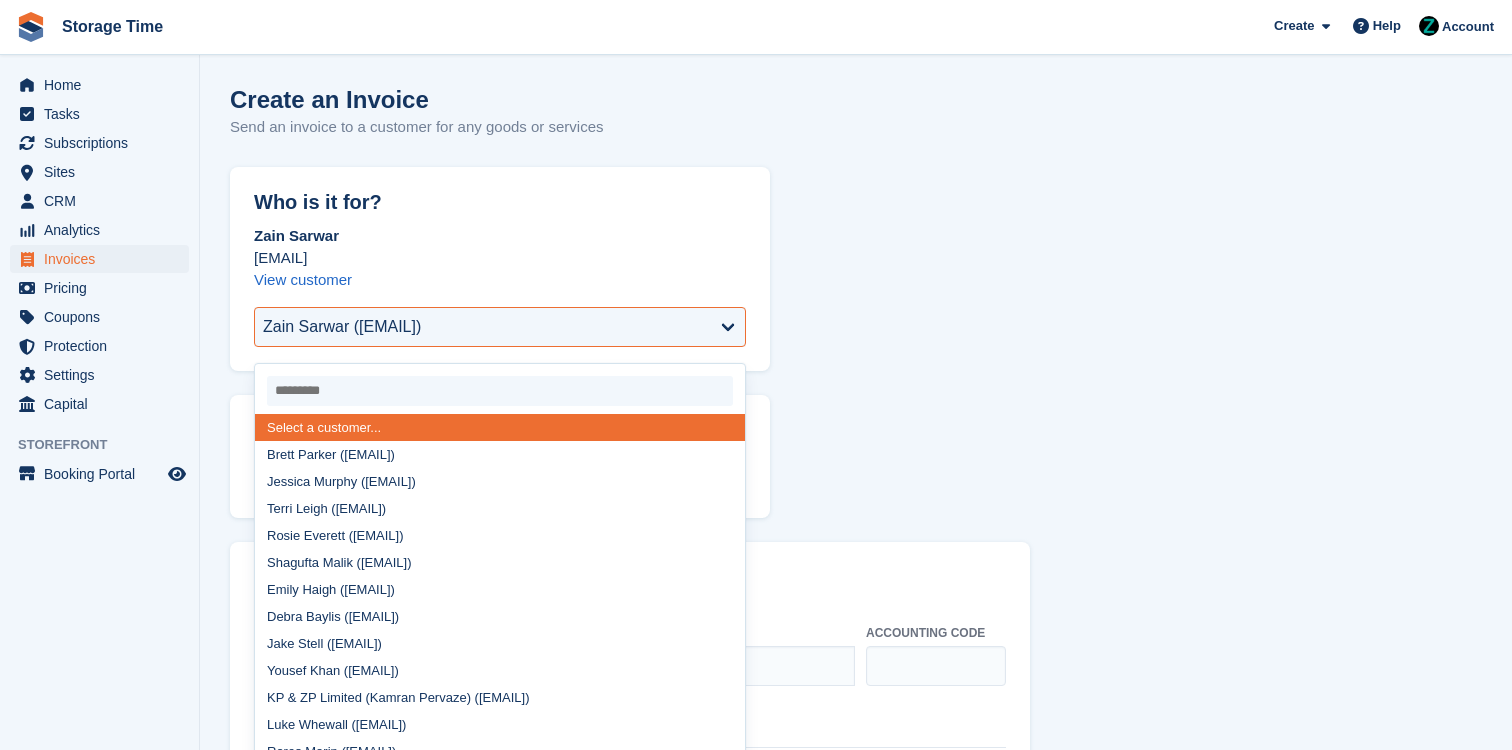 click on "Zain Sarwar" at bounding box center [500, 236] 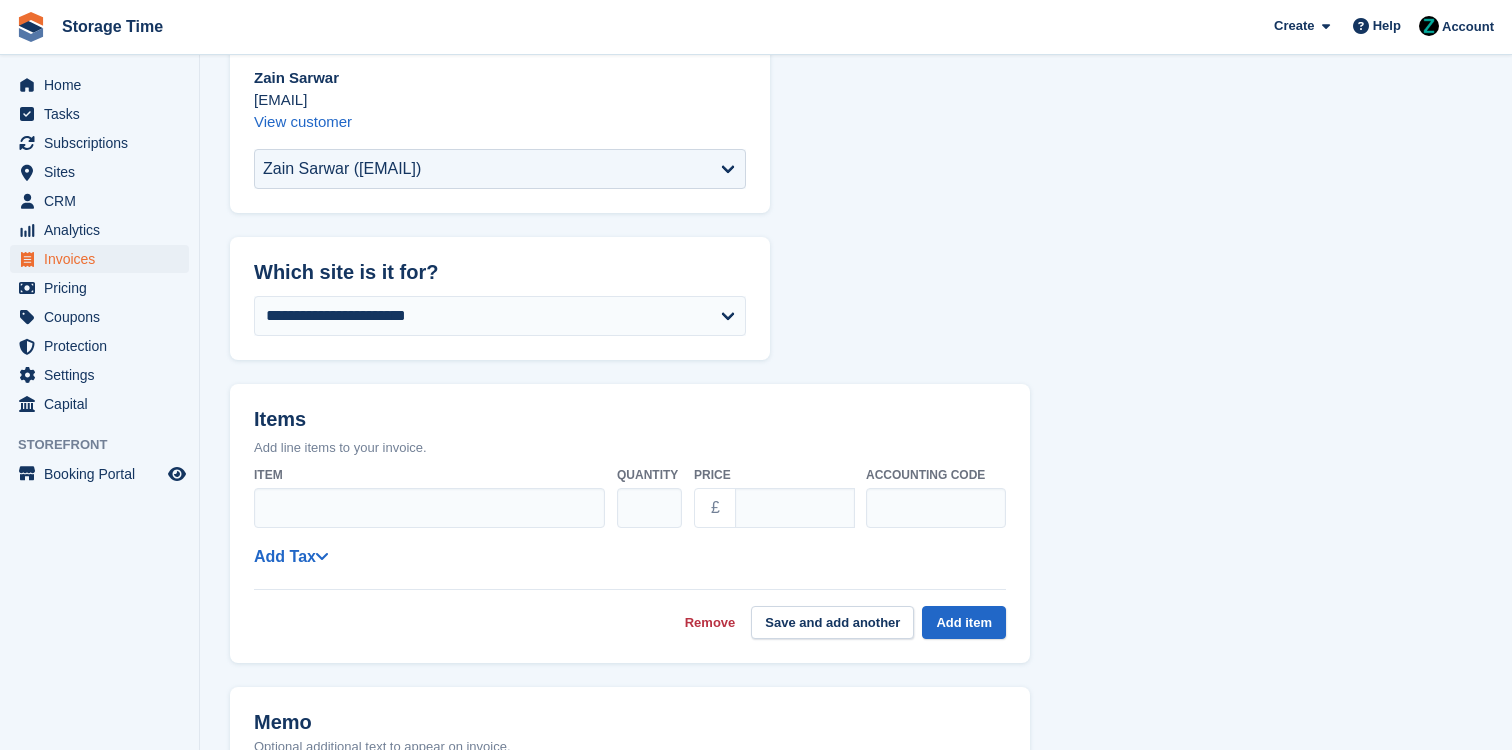 scroll, scrollTop: 210, scrollLeft: 0, axis: vertical 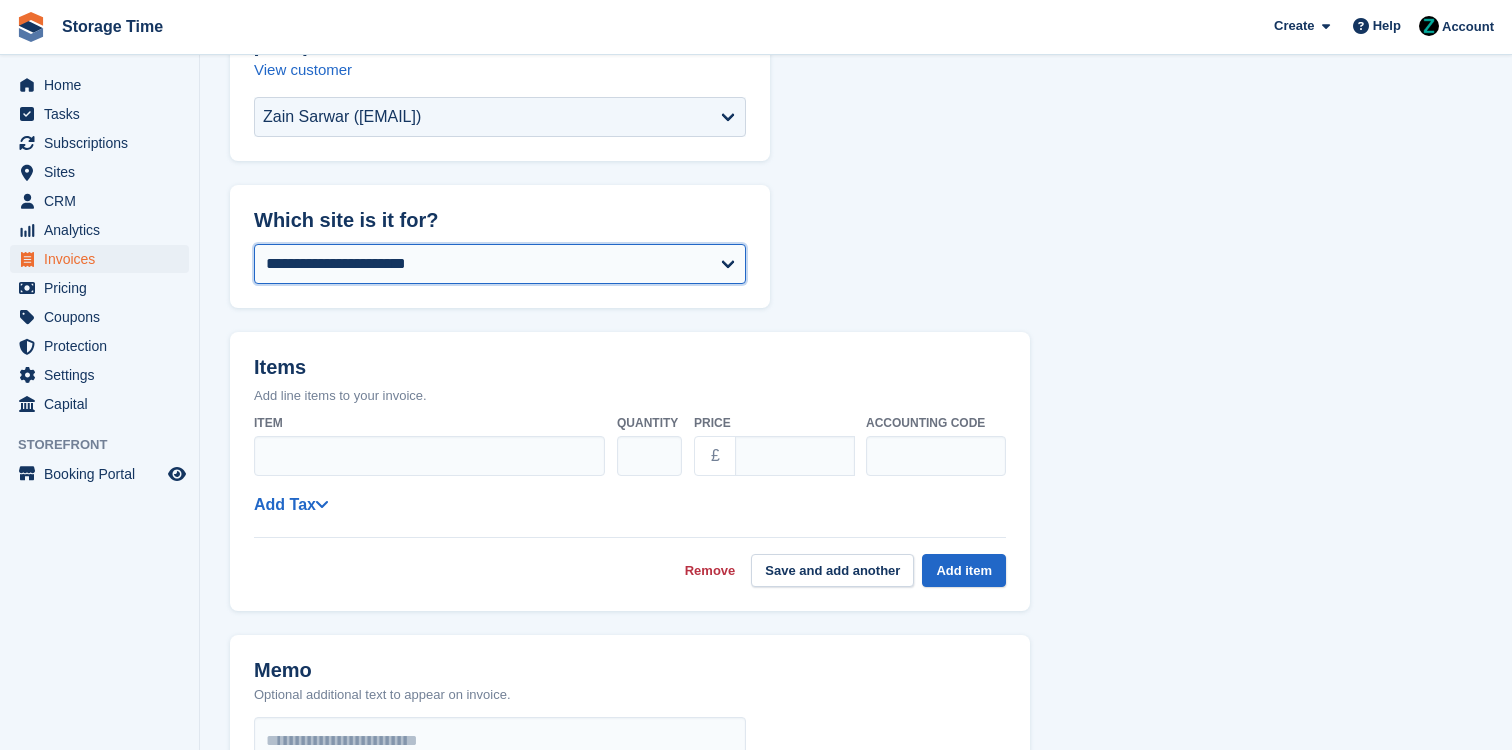 click on "**********" at bounding box center [500, 264] 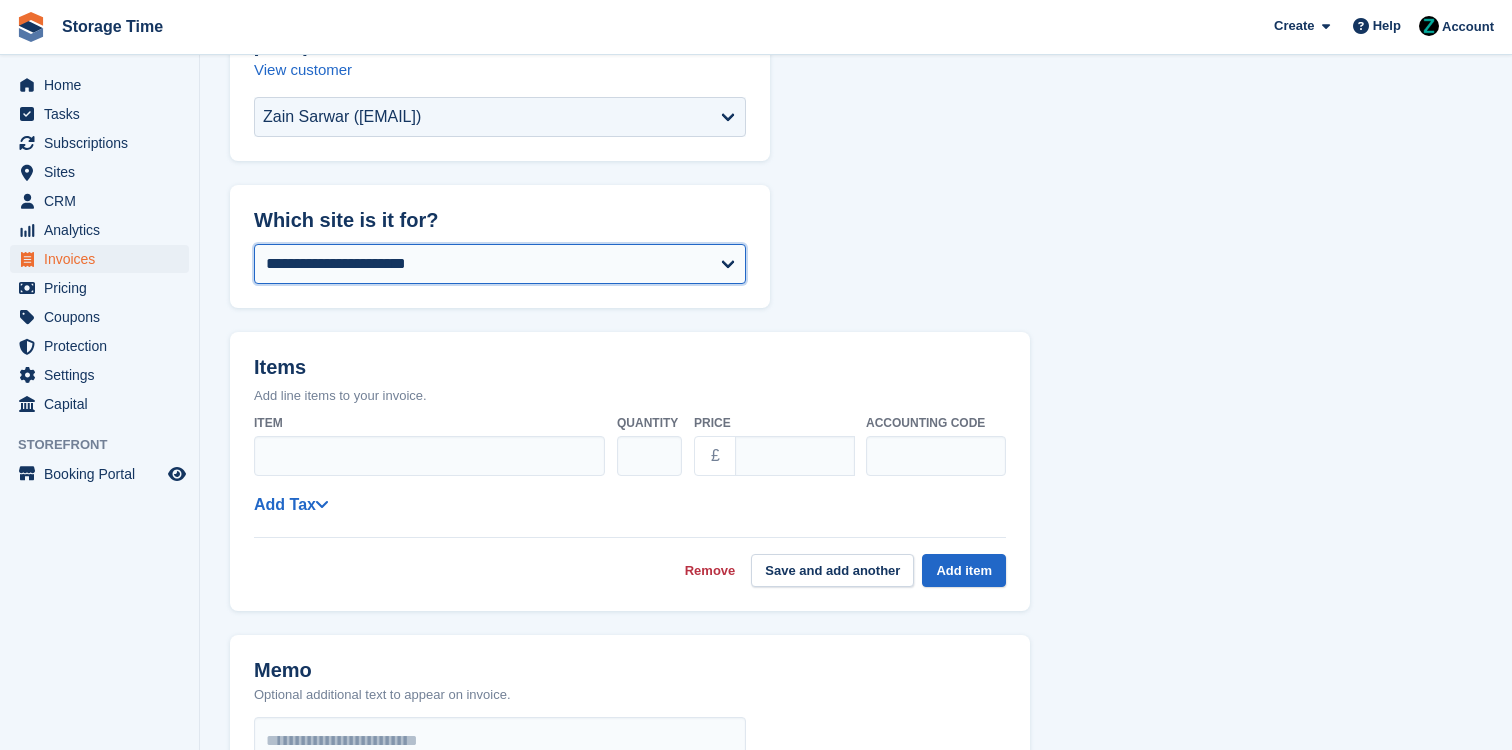 select on "****" 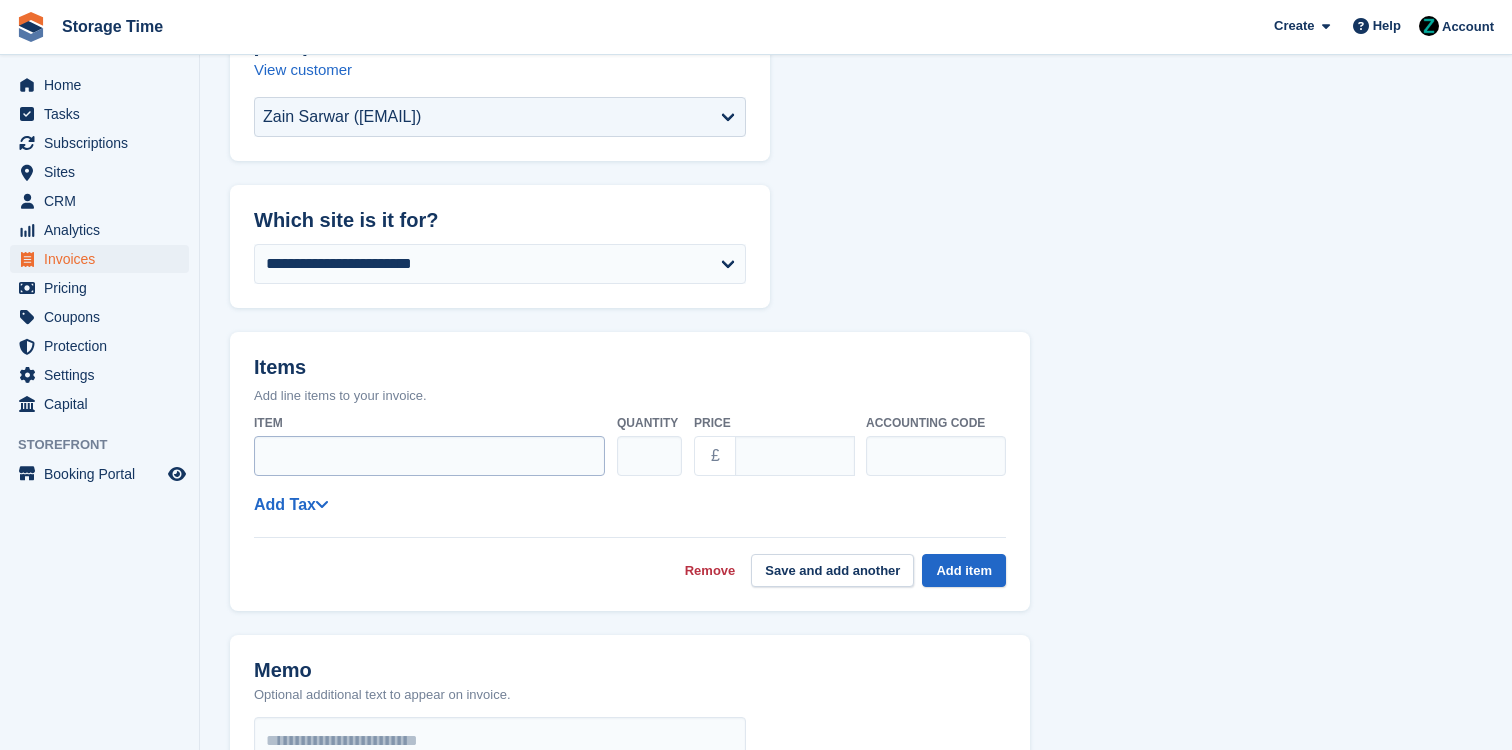 select on "*****" 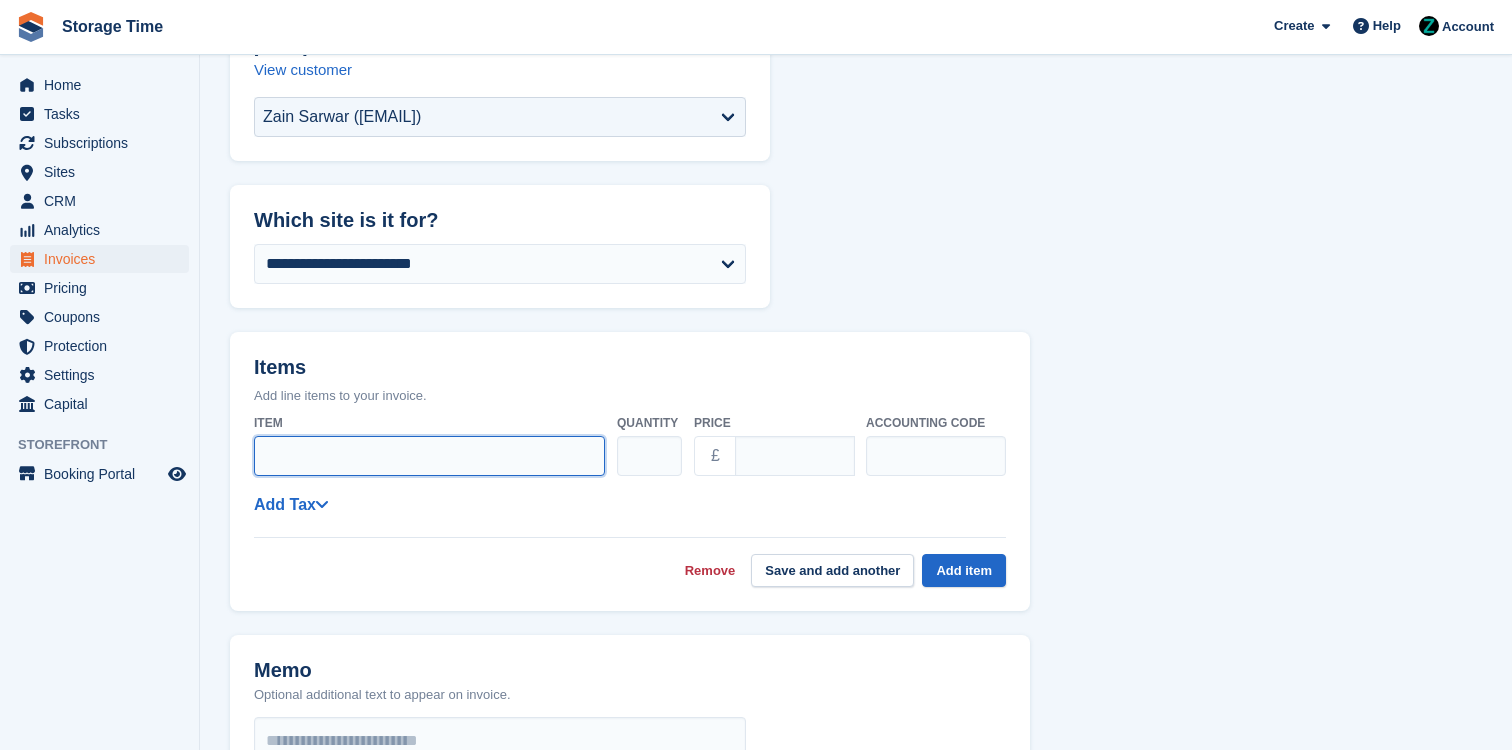 click on "Item" at bounding box center (429, 456) 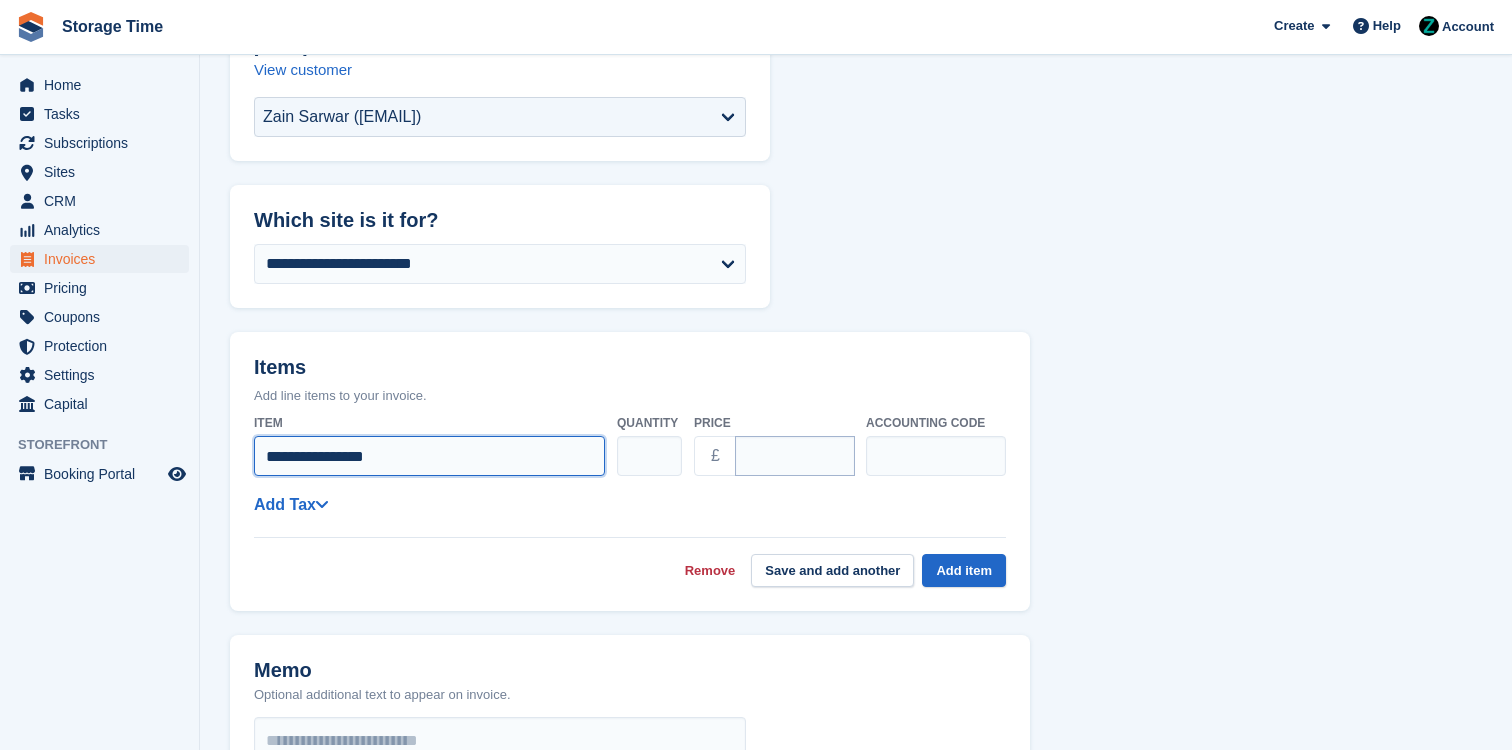 type on "**********" 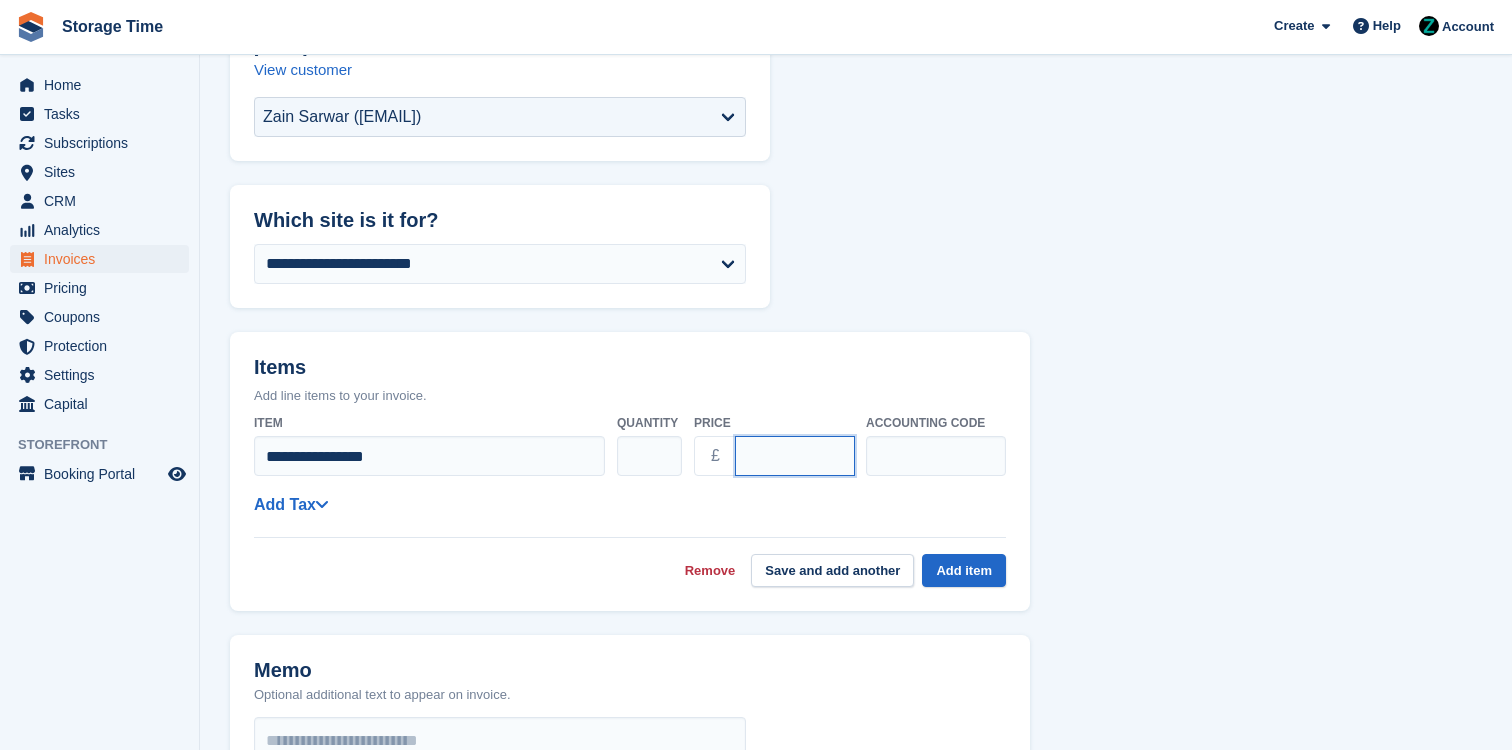 drag, startPoint x: 758, startPoint y: 461, endPoint x: 743, endPoint y: 458, distance: 15.297058 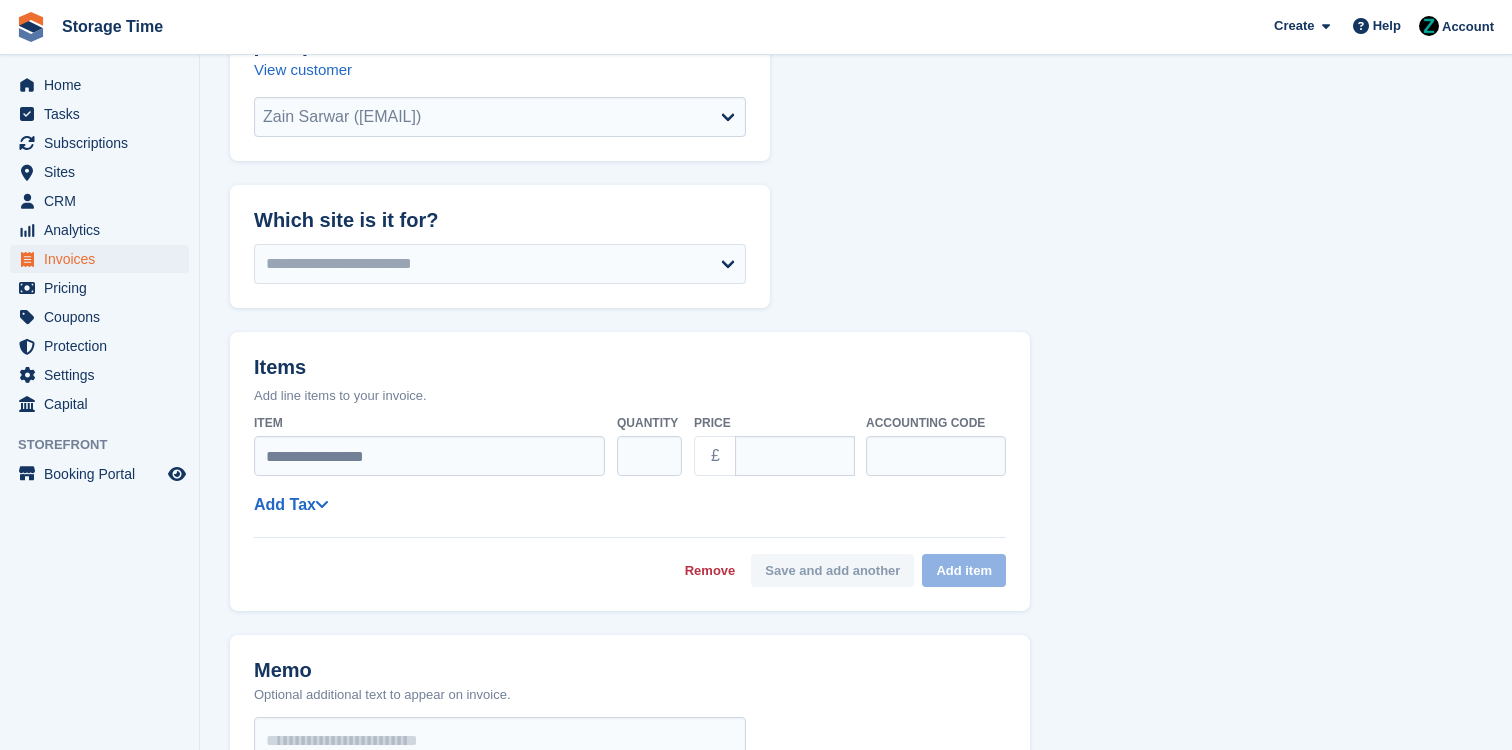select on "*****" 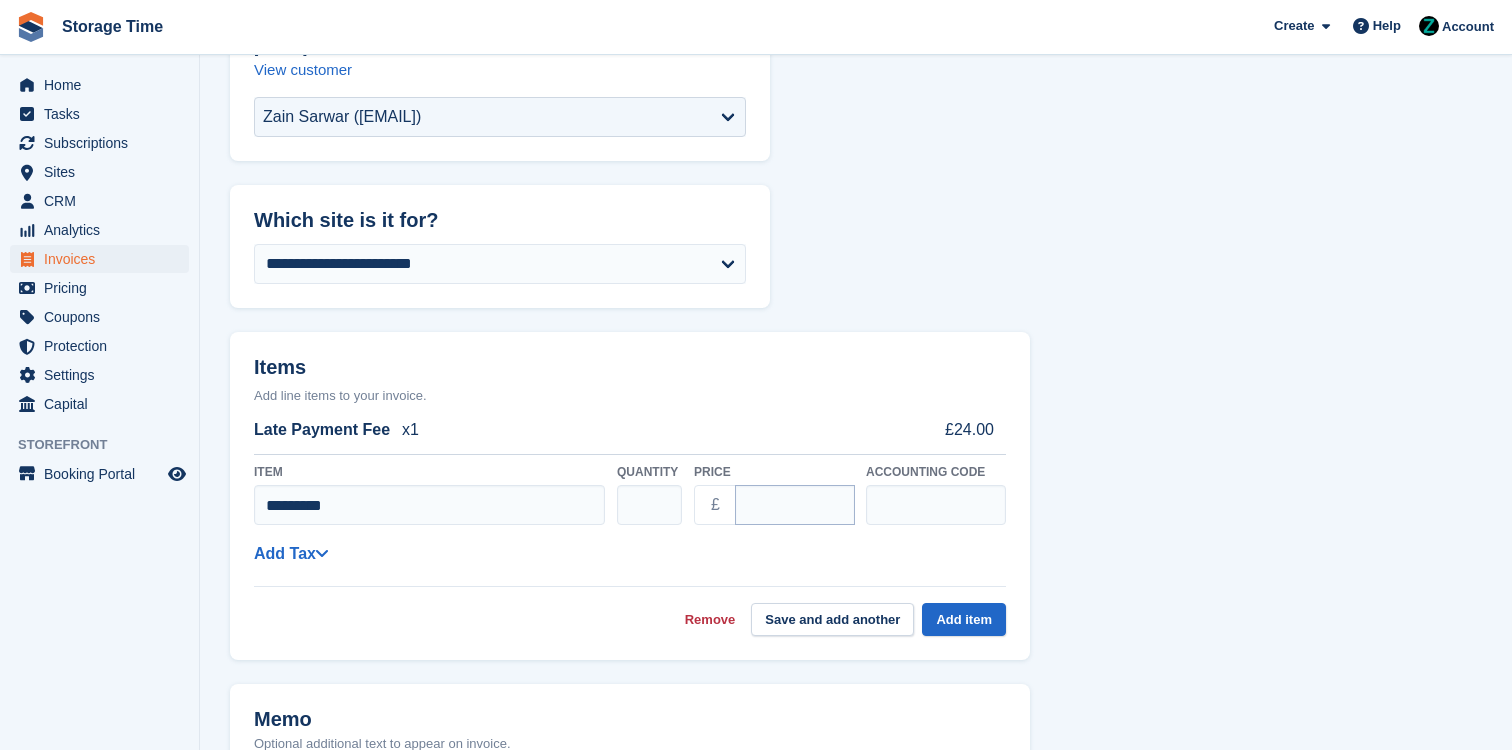 type on "*********" 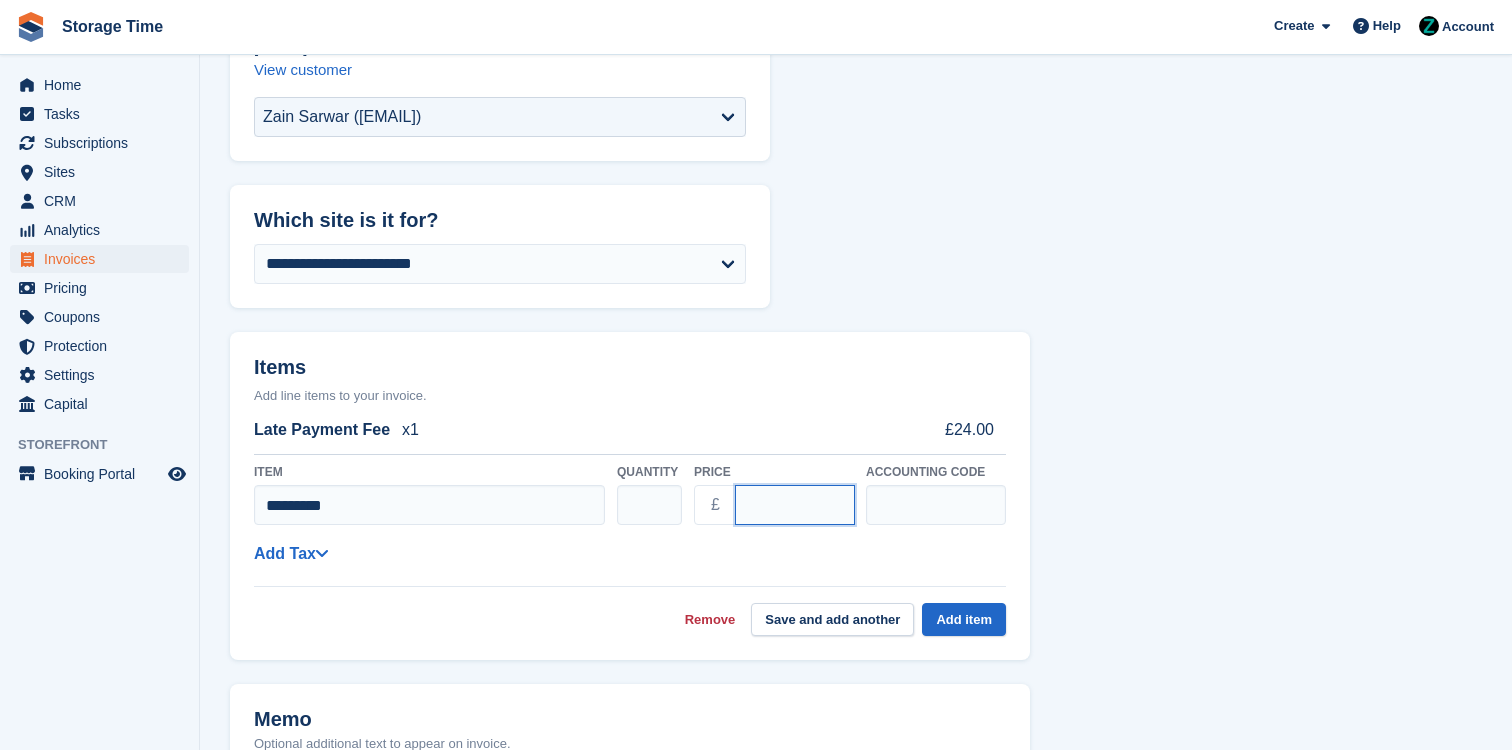 click on "****" at bounding box center [795, 505] 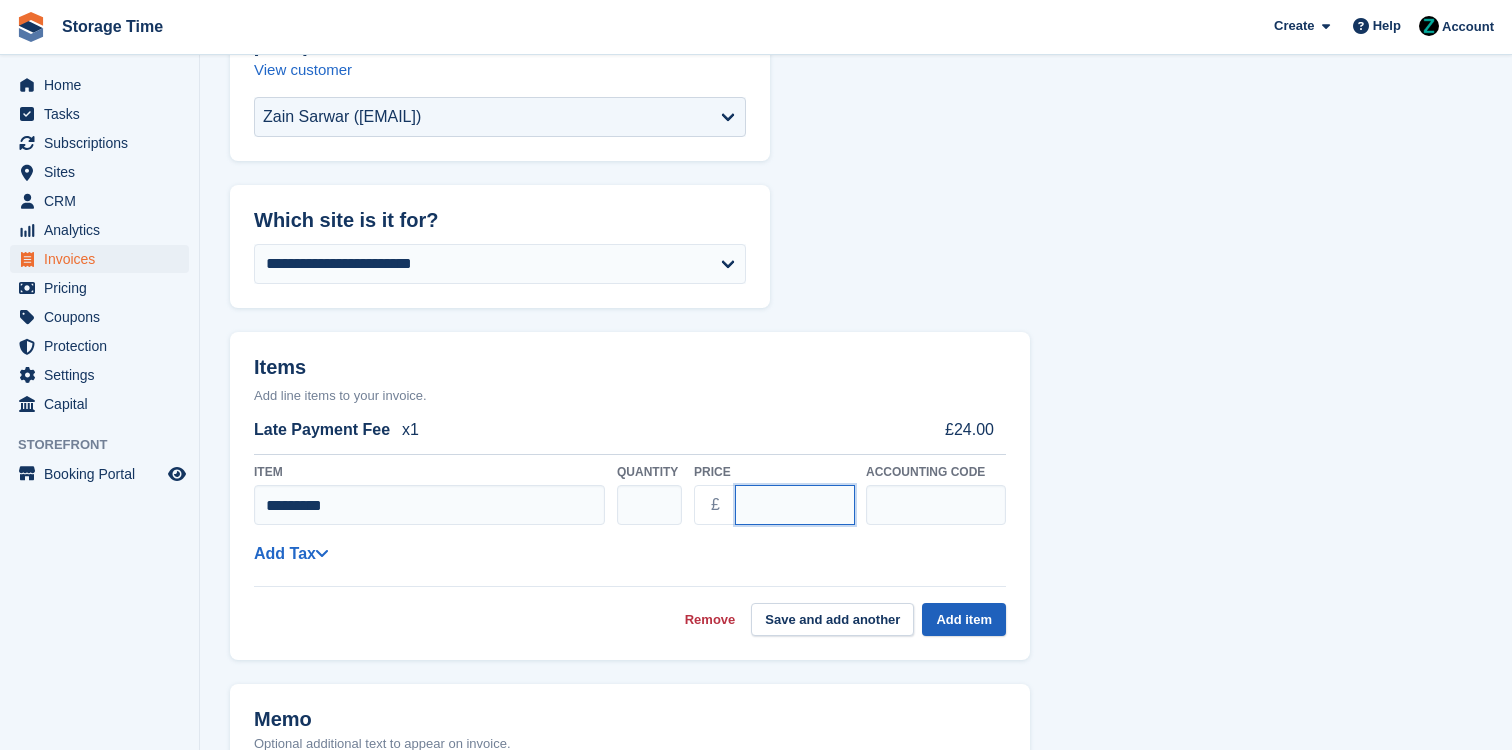 type on "*****" 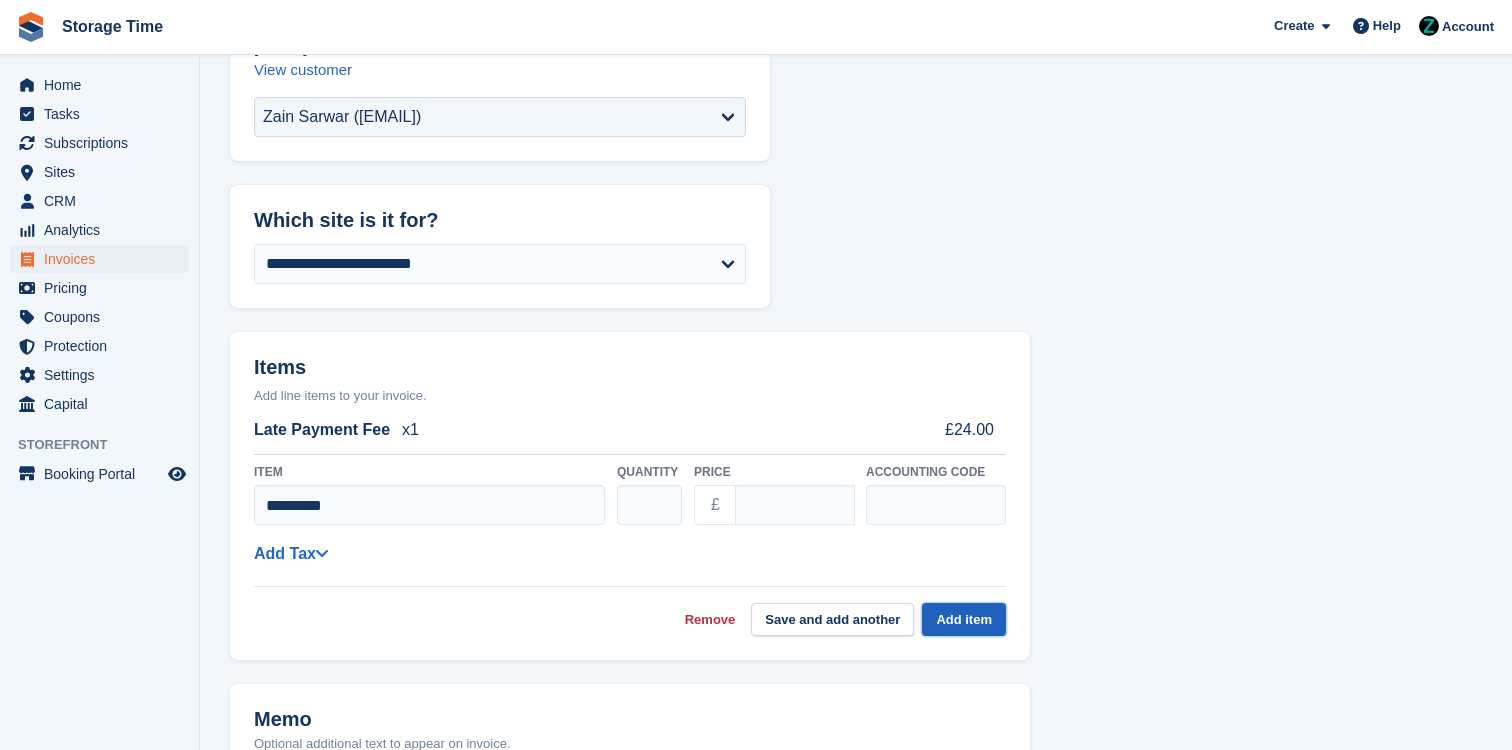 click on "Add item" at bounding box center [964, 619] 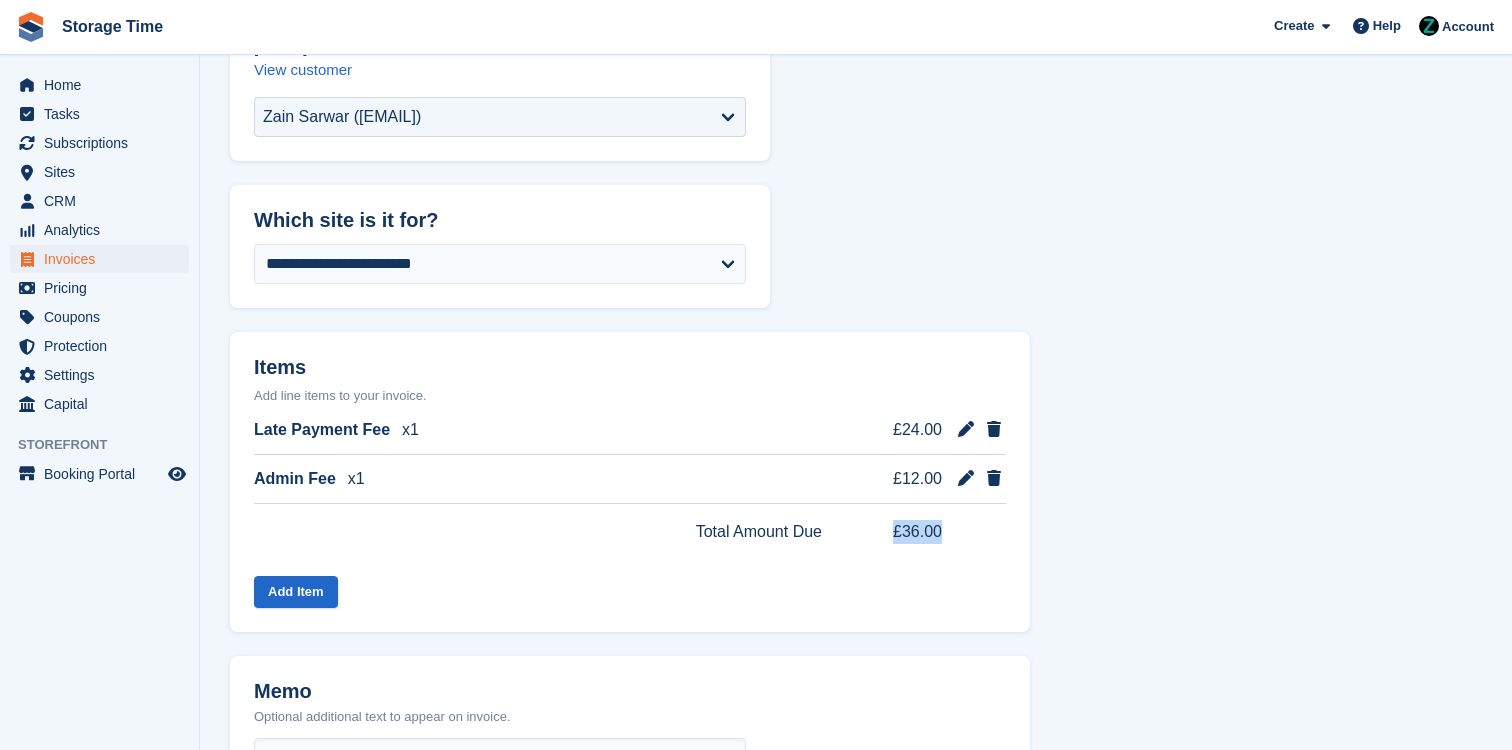 drag, startPoint x: 952, startPoint y: 538, endPoint x: 874, endPoint y: 537, distance: 78.00641 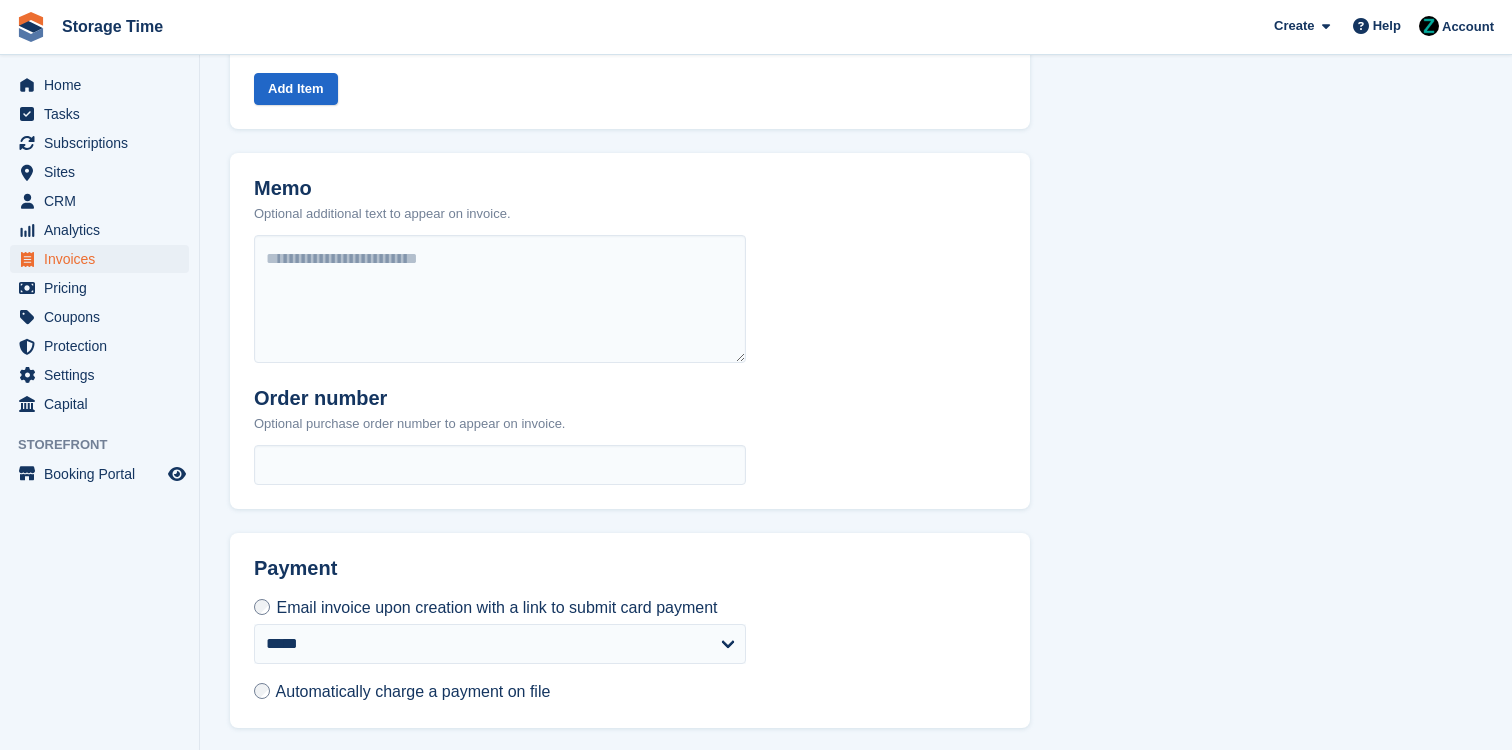 scroll, scrollTop: 802, scrollLeft: 0, axis: vertical 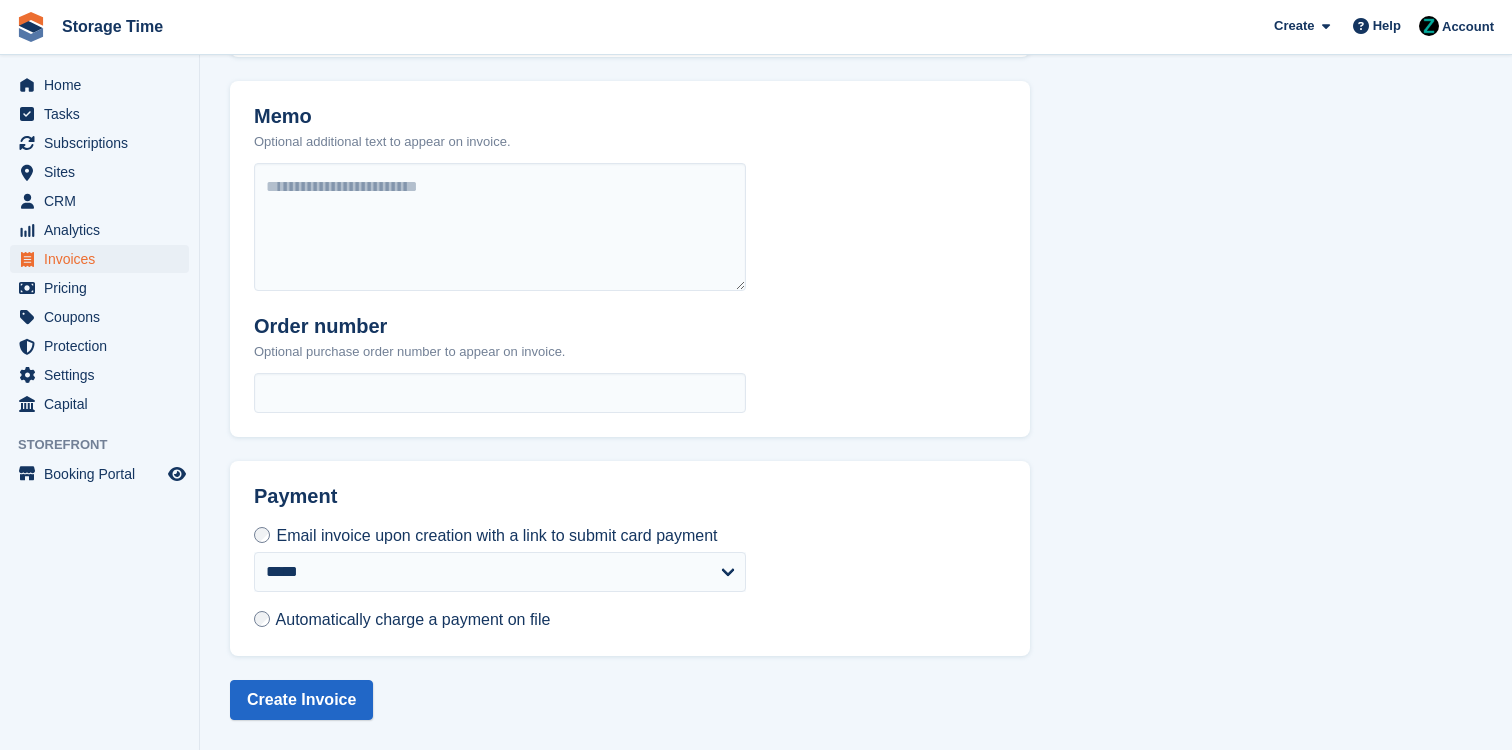 click on "Automatically charge a payment on file" at bounding box center (413, 619) 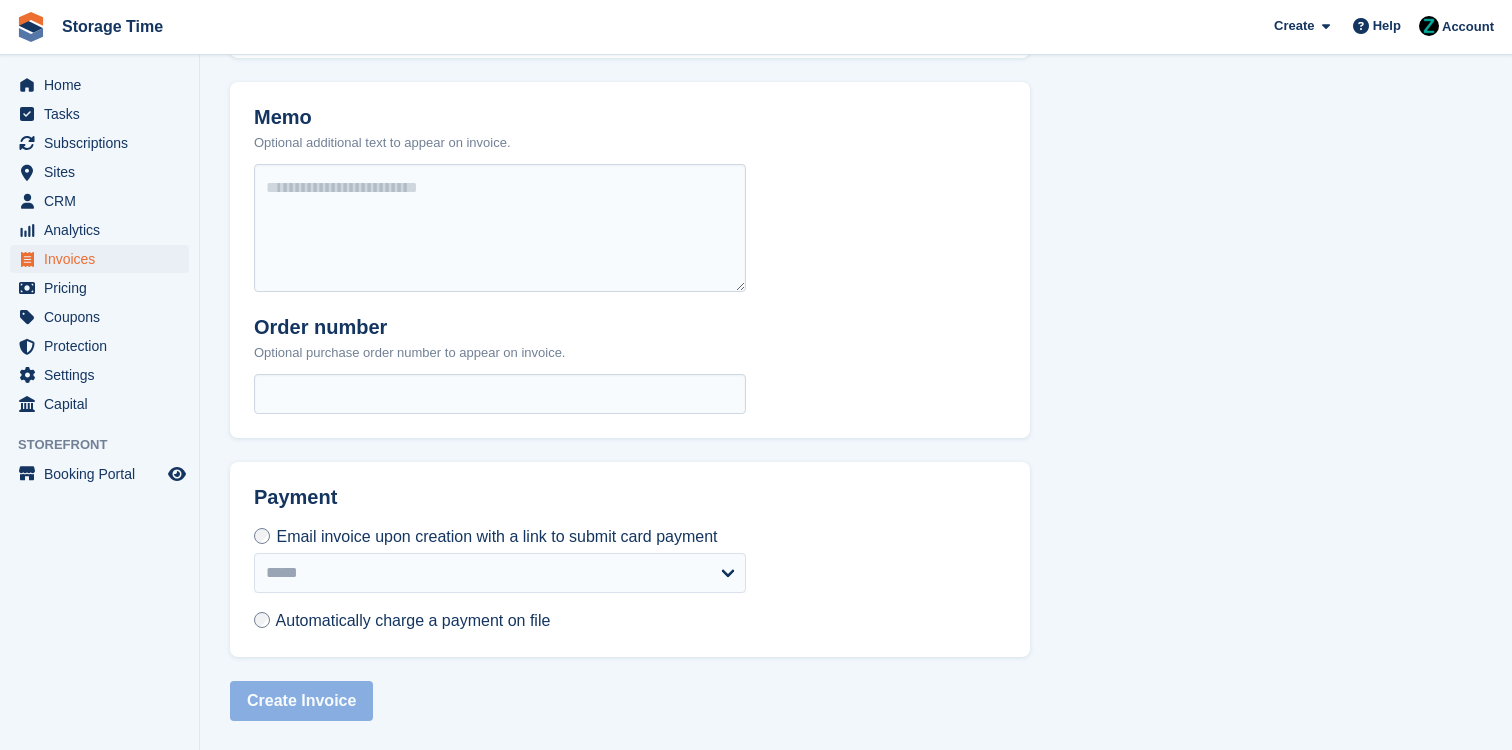 select on "*****" 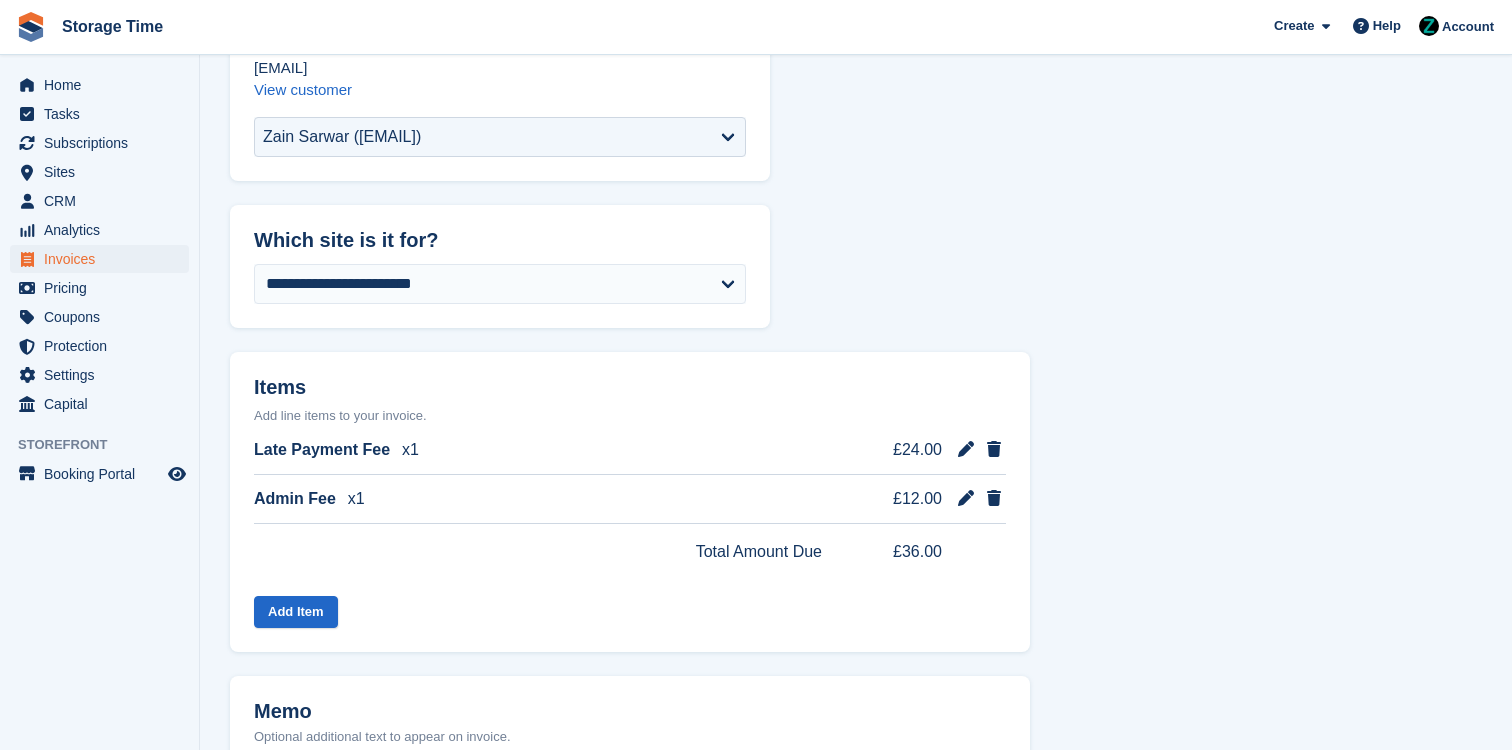 scroll, scrollTop: 0, scrollLeft: 0, axis: both 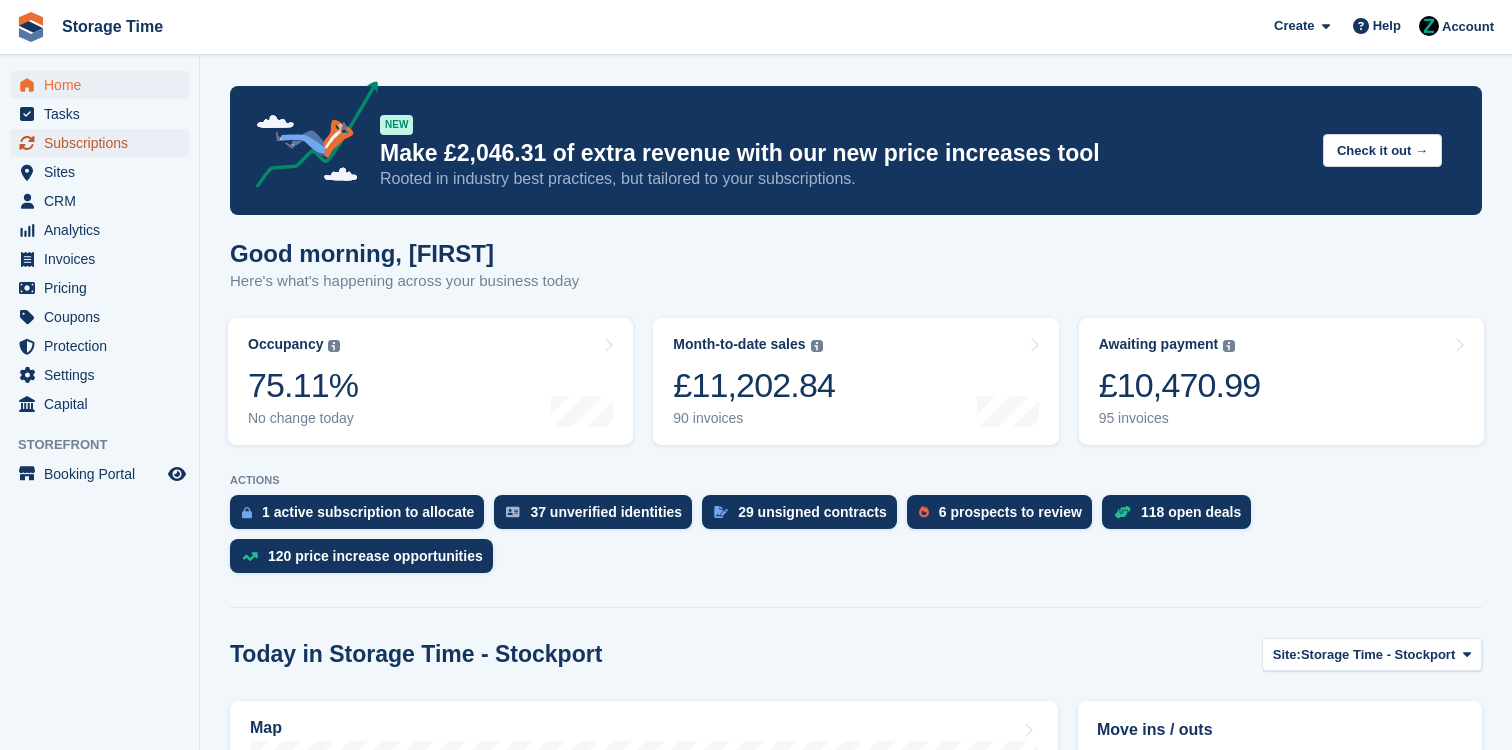 click on "Subscriptions" at bounding box center (104, 143) 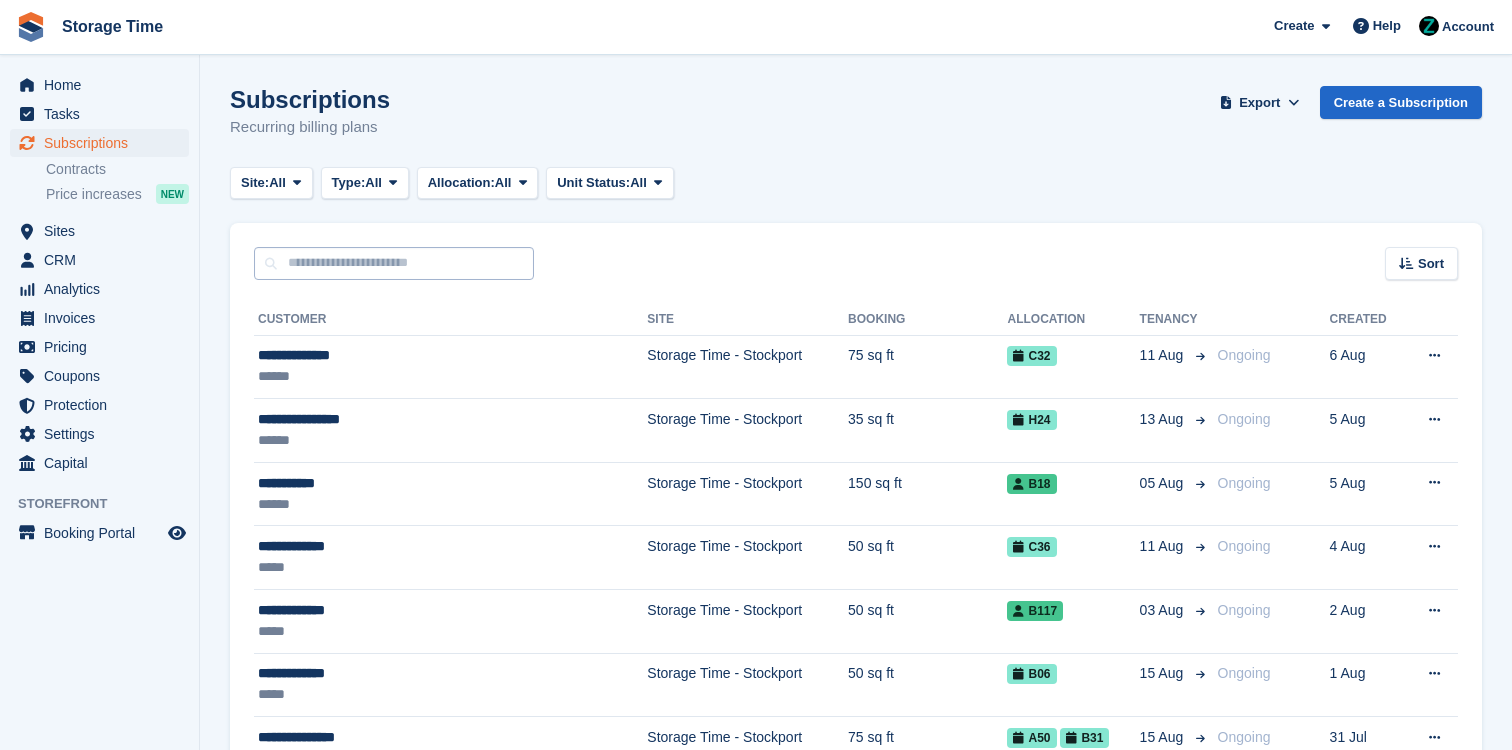 scroll, scrollTop: 0, scrollLeft: 0, axis: both 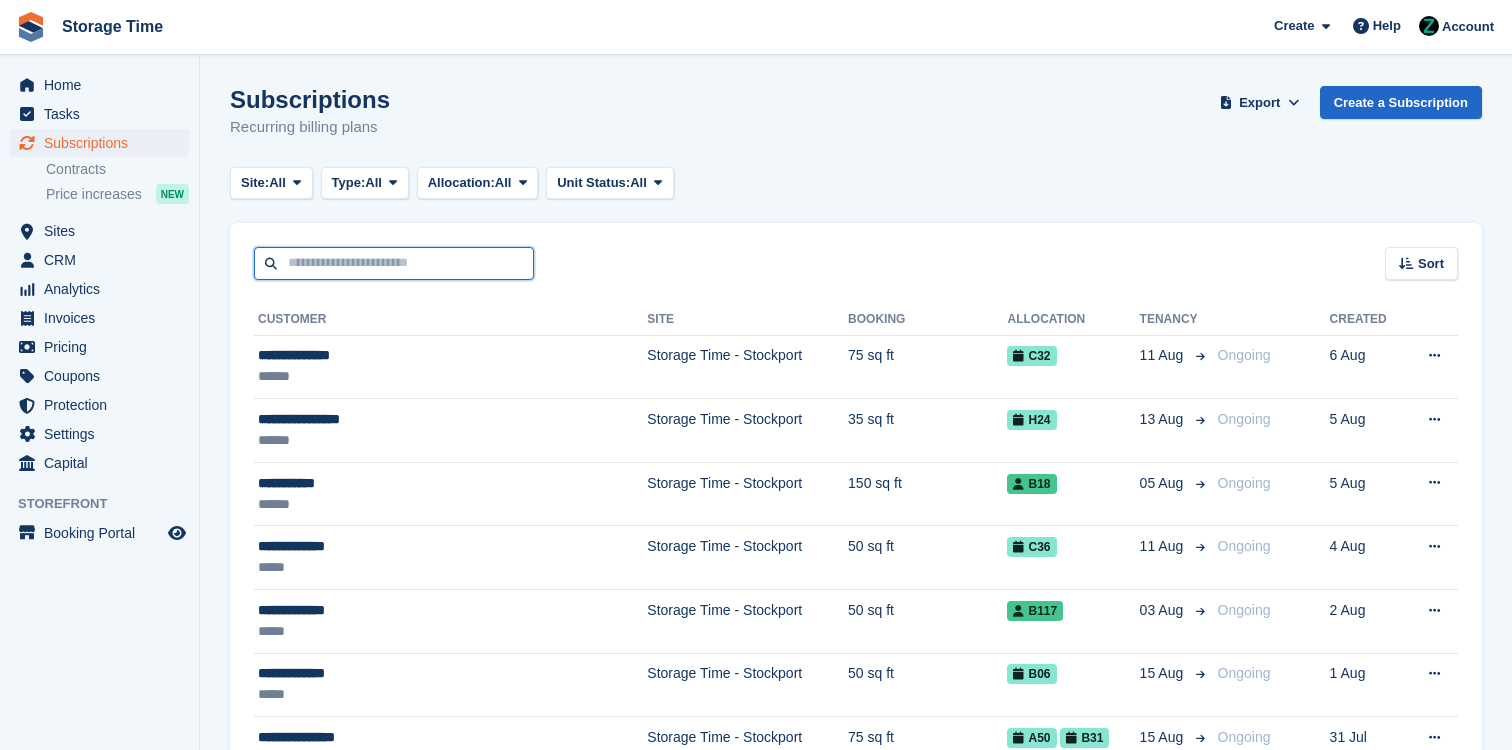click at bounding box center (394, 263) 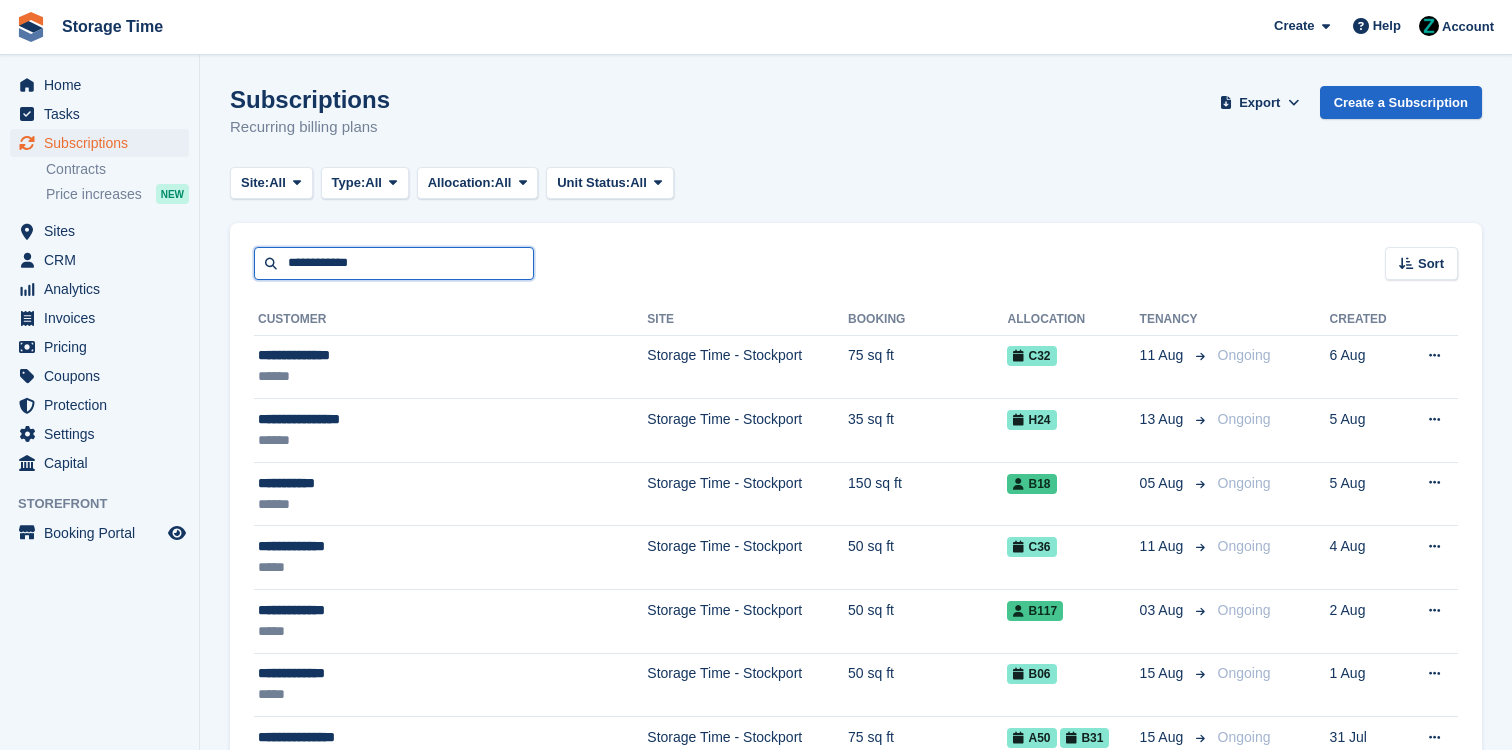 type on "**********" 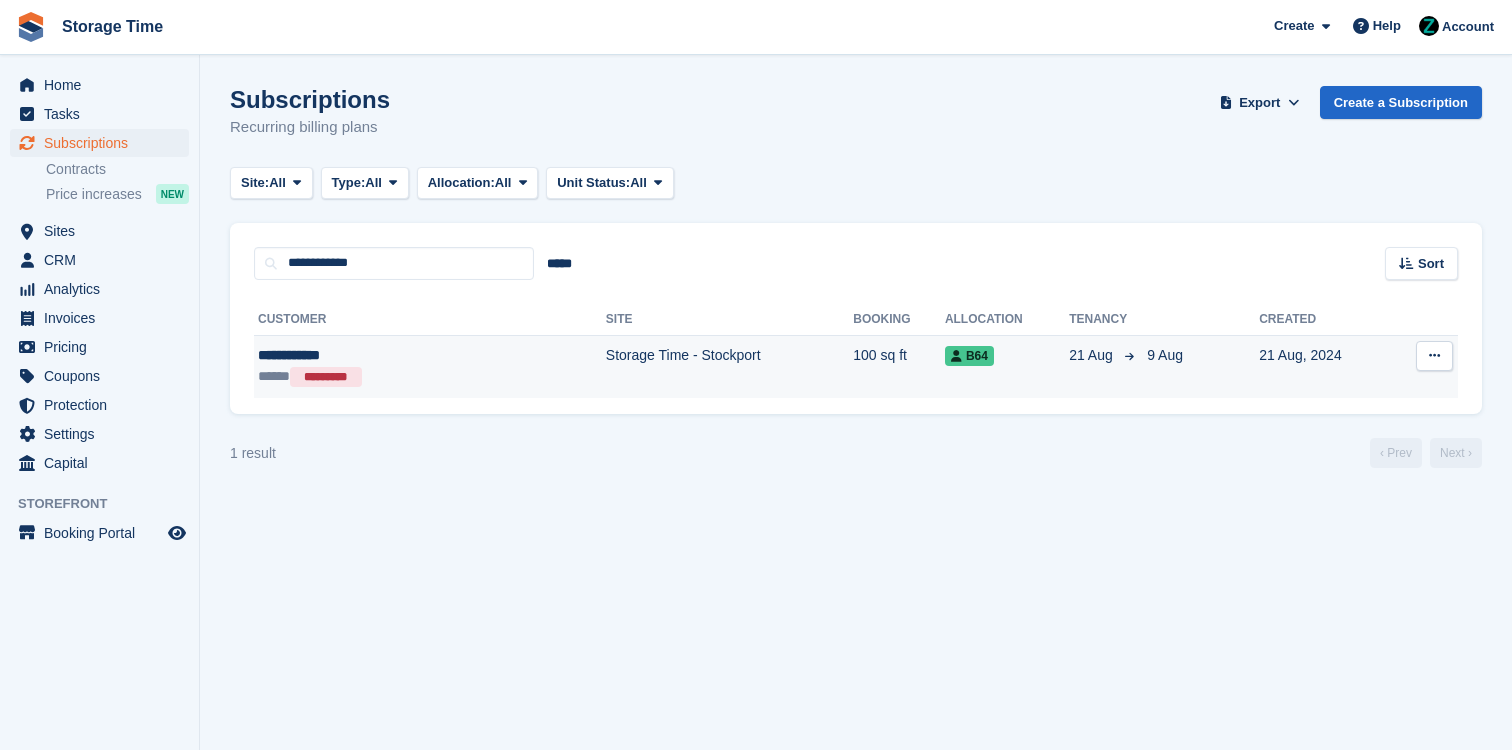click on "Storage Time - Stockport" at bounding box center (729, 366) 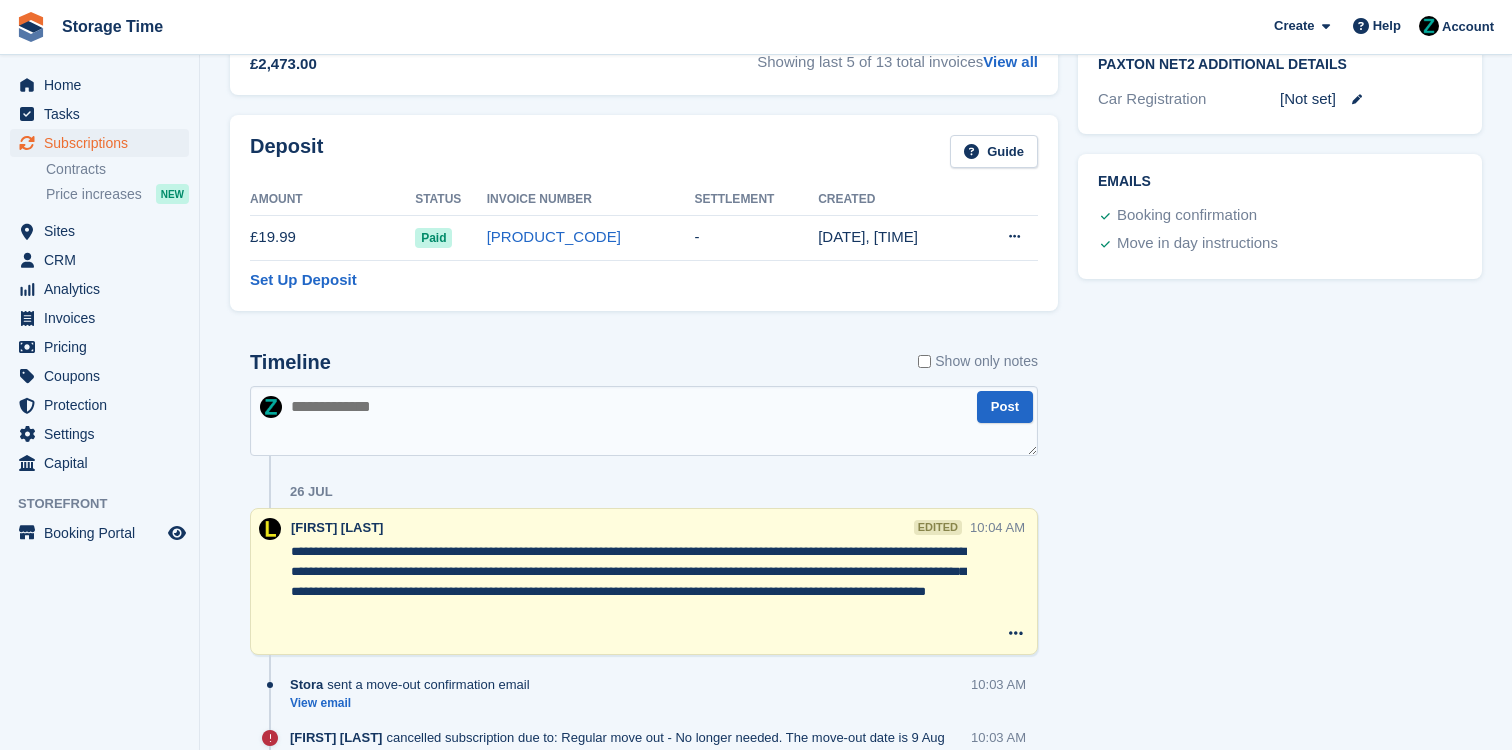 scroll, scrollTop: 995, scrollLeft: 0, axis: vertical 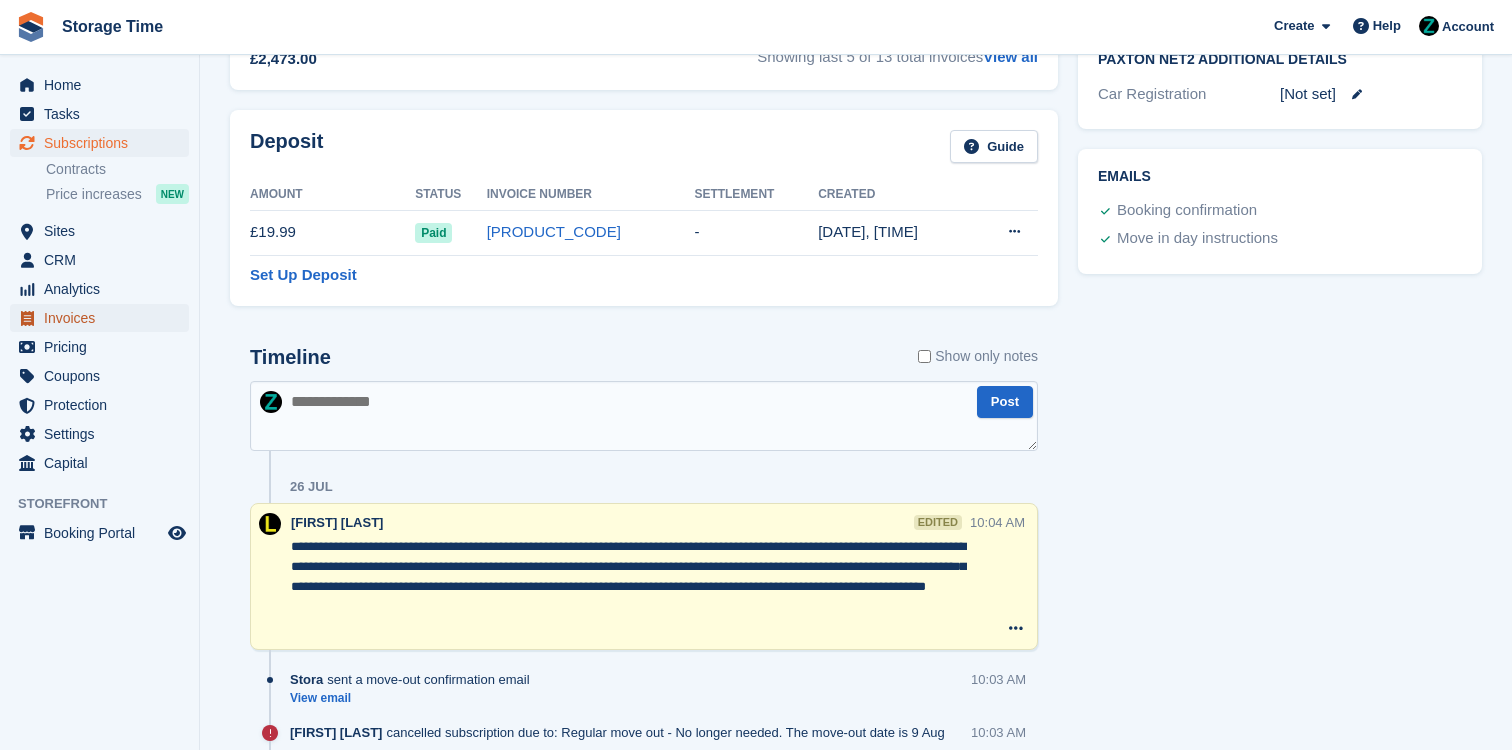 click on "Invoices" at bounding box center [104, 318] 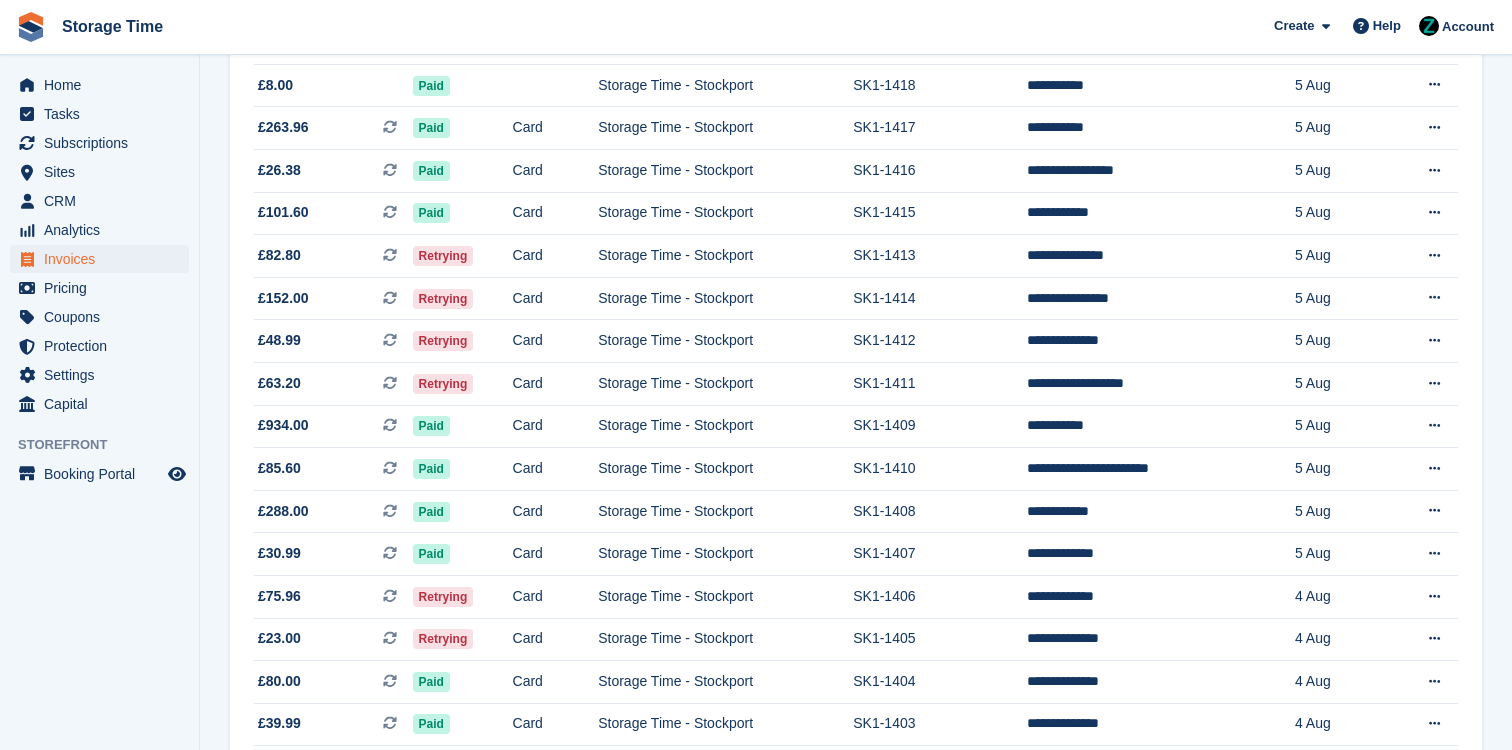 scroll, scrollTop: 0, scrollLeft: 0, axis: both 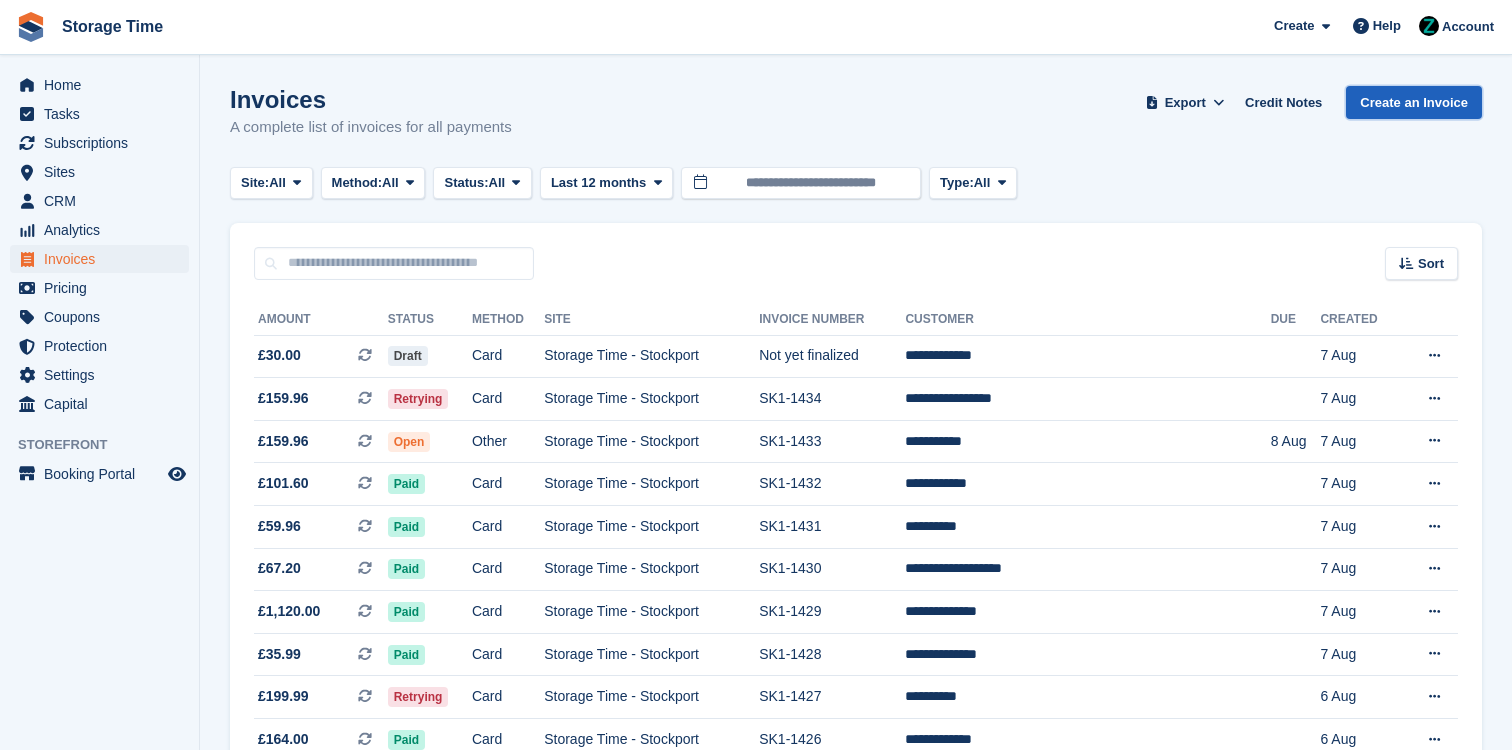 click on "Create an Invoice" at bounding box center (1414, 102) 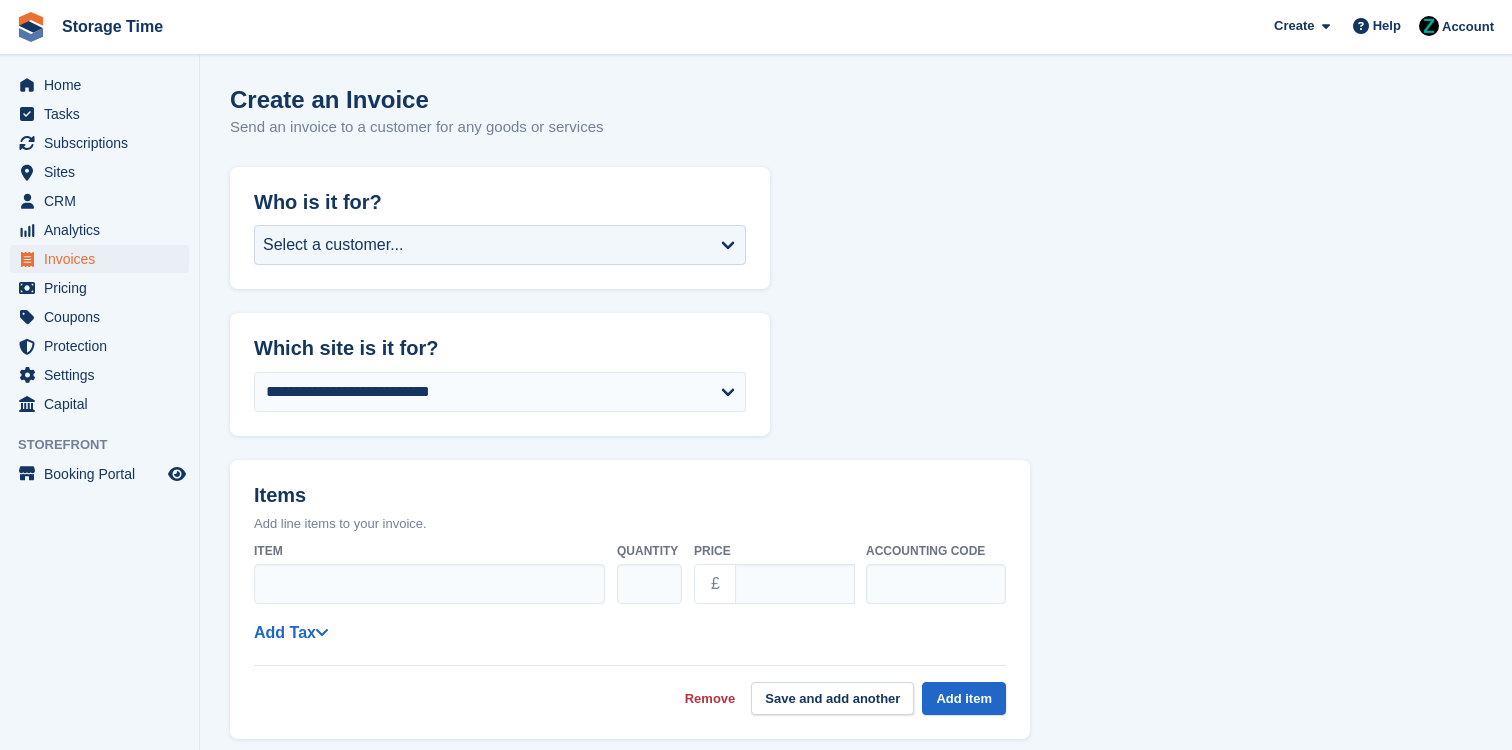 scroll, scrollTop: 0, scrollLeft: 0, axis: both 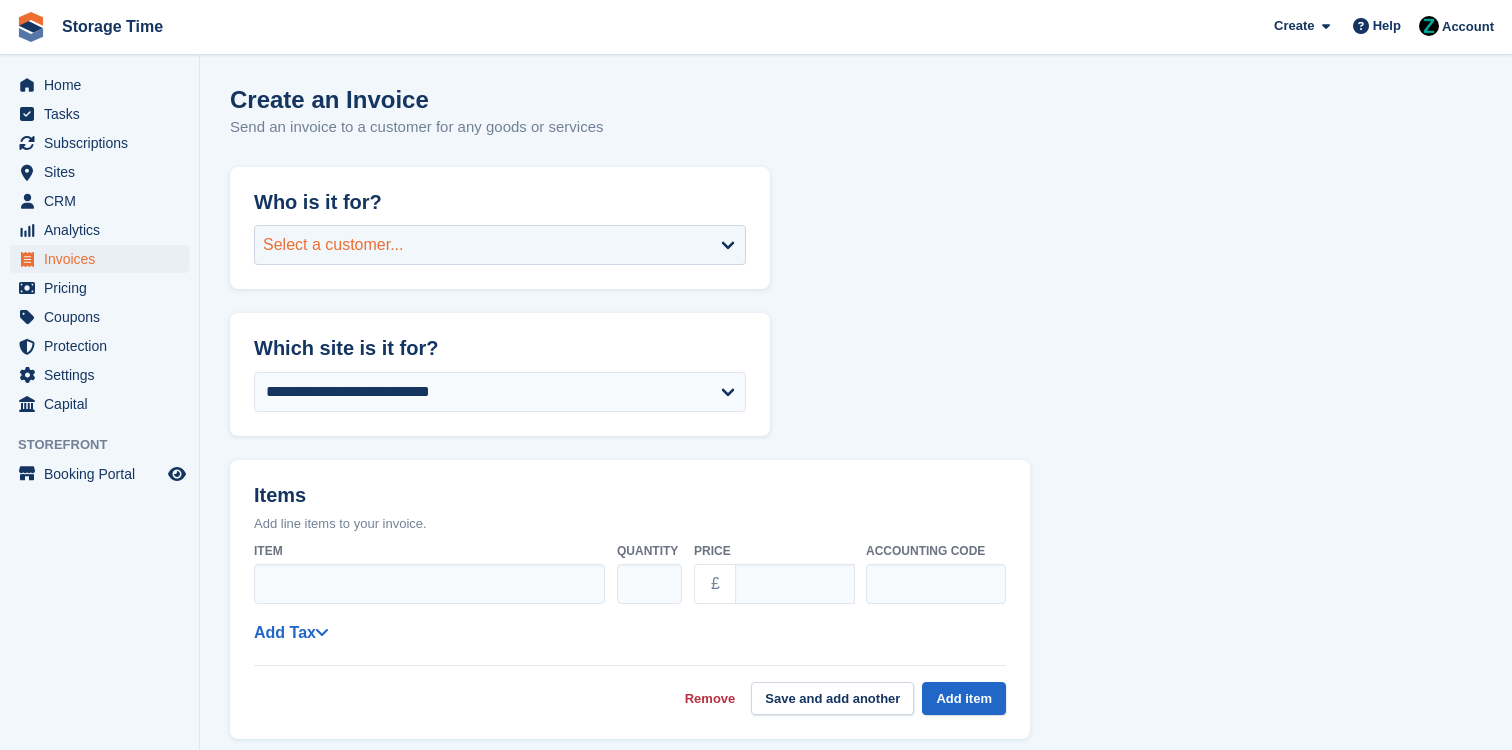 click on "Select a customer..." at bounding box center [500, 245] 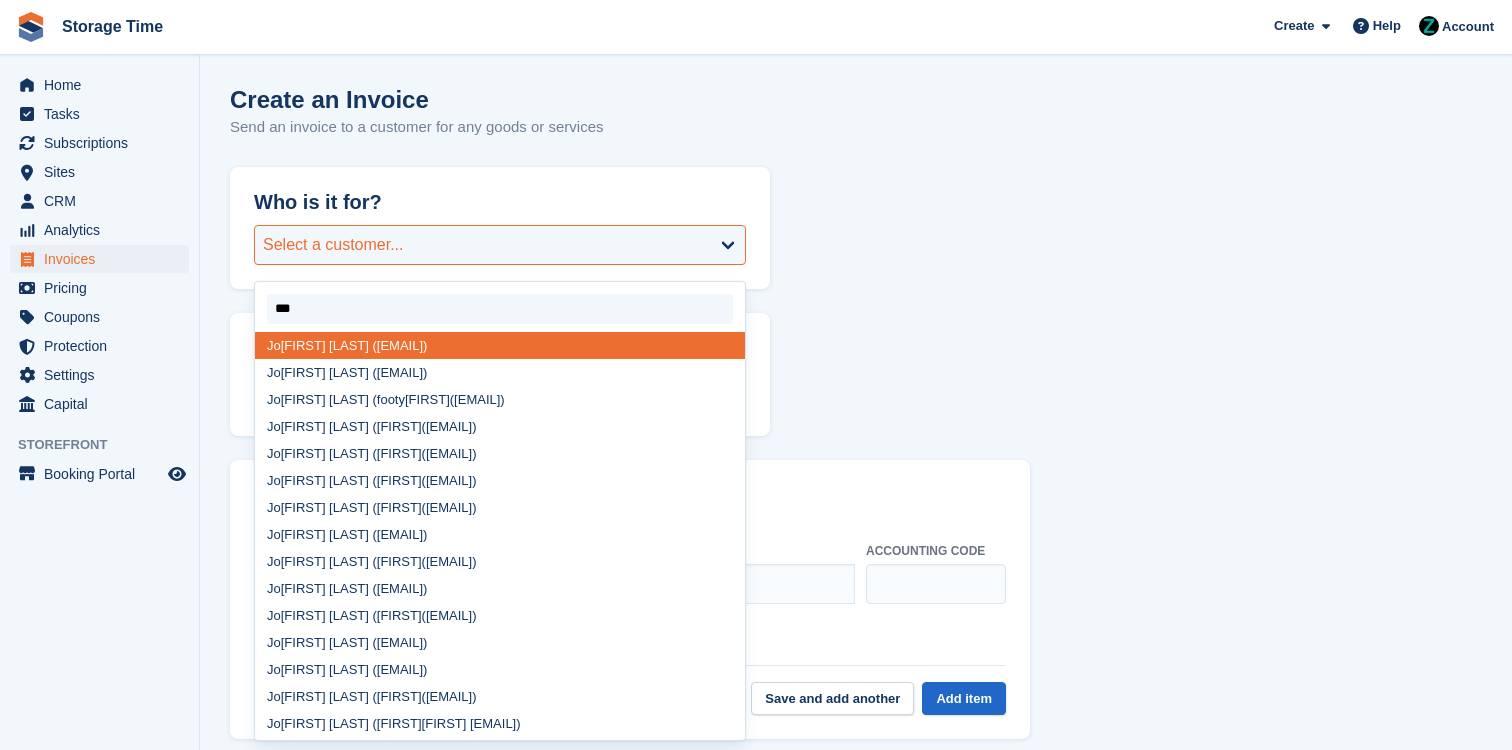 type on "****" 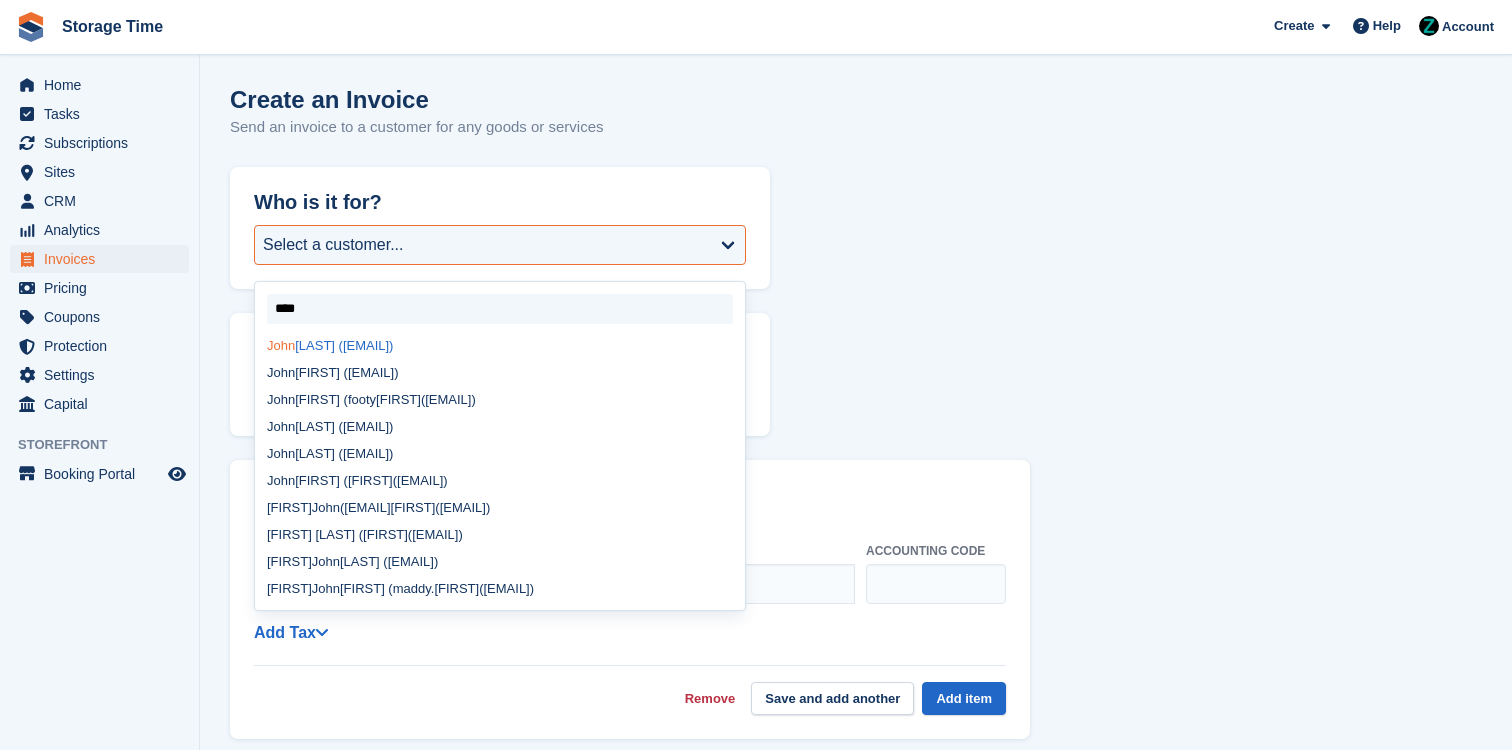 click on "[FIRST]  [LAST] ([EMAIL])" at bounding box center (500, 345) 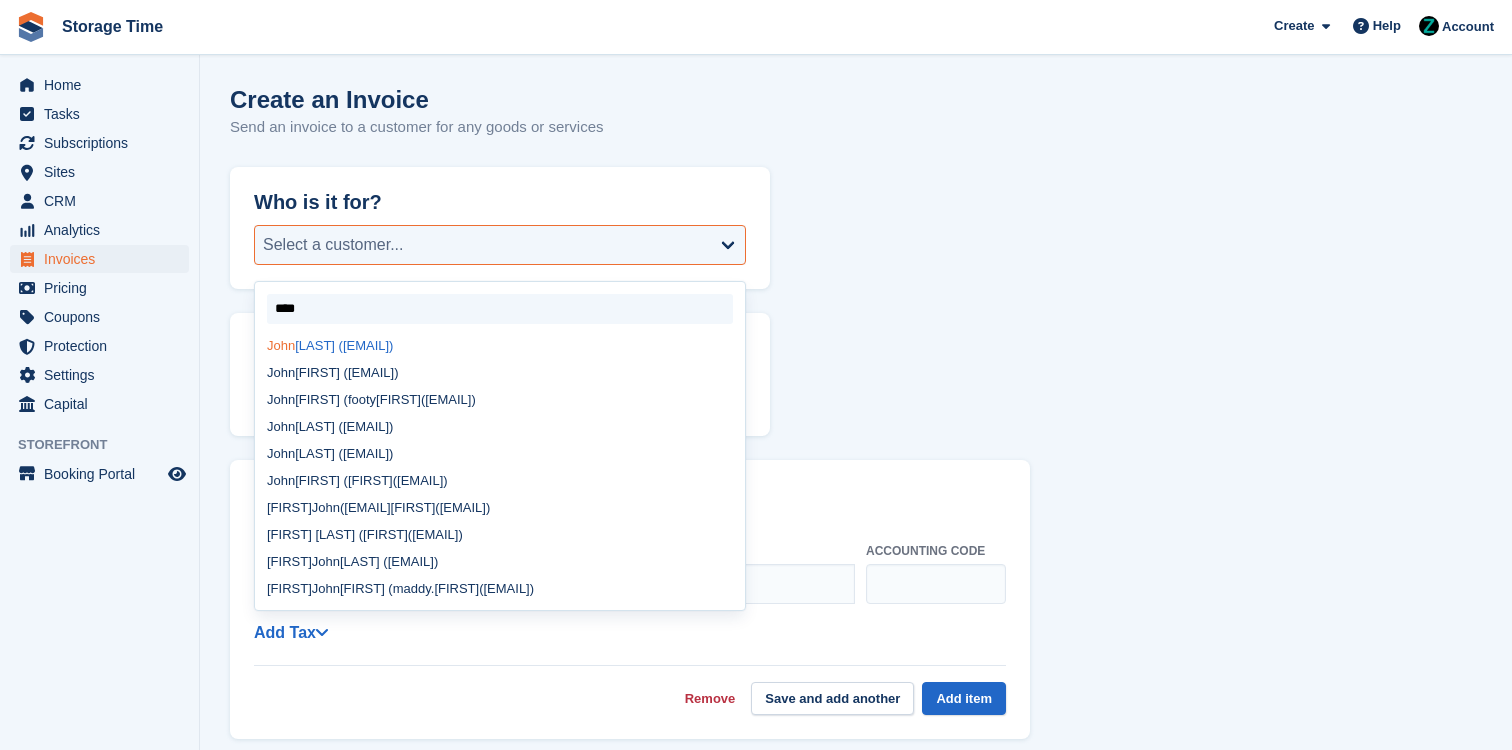 select on "*****" 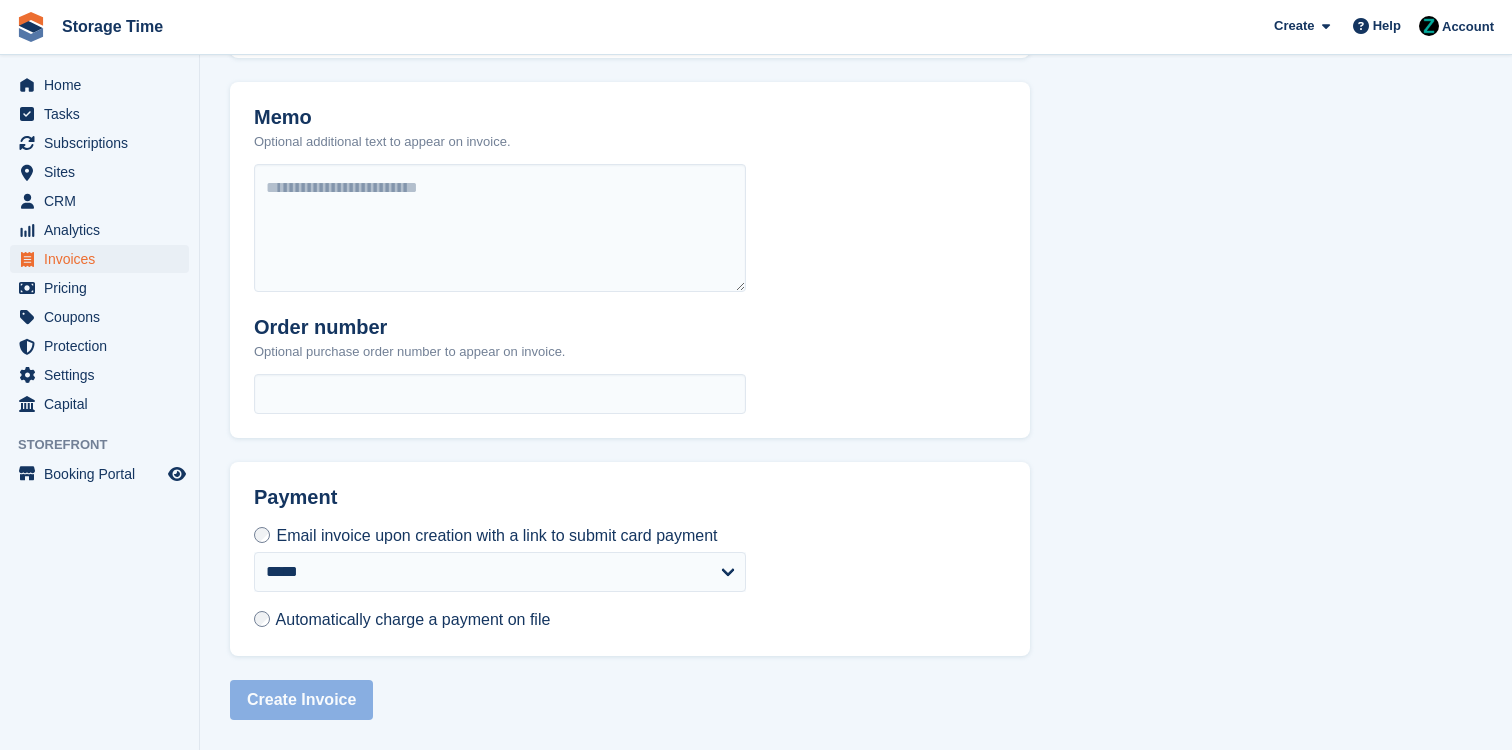 click on "Automatically charge a payment on file" at bounding box center (413, 619) 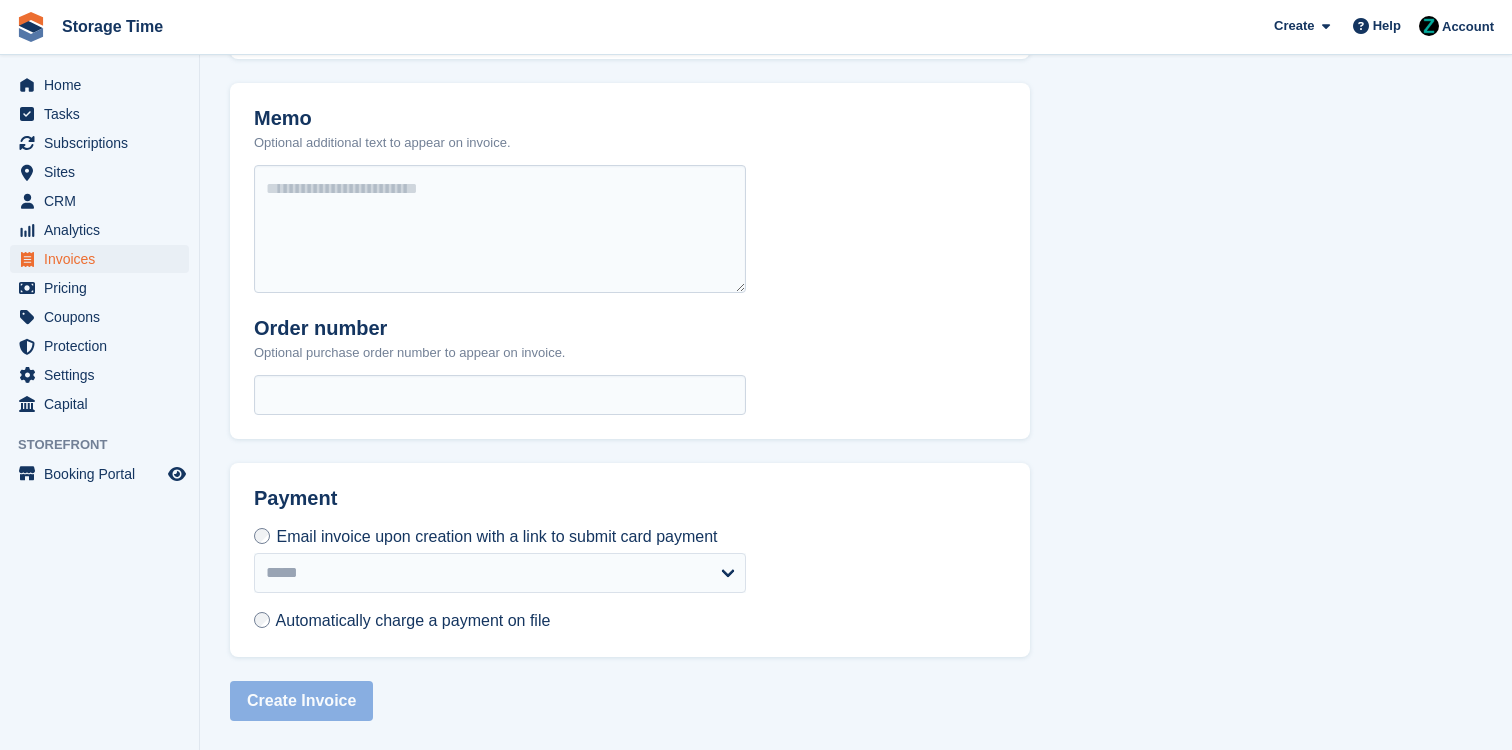select on "*****" 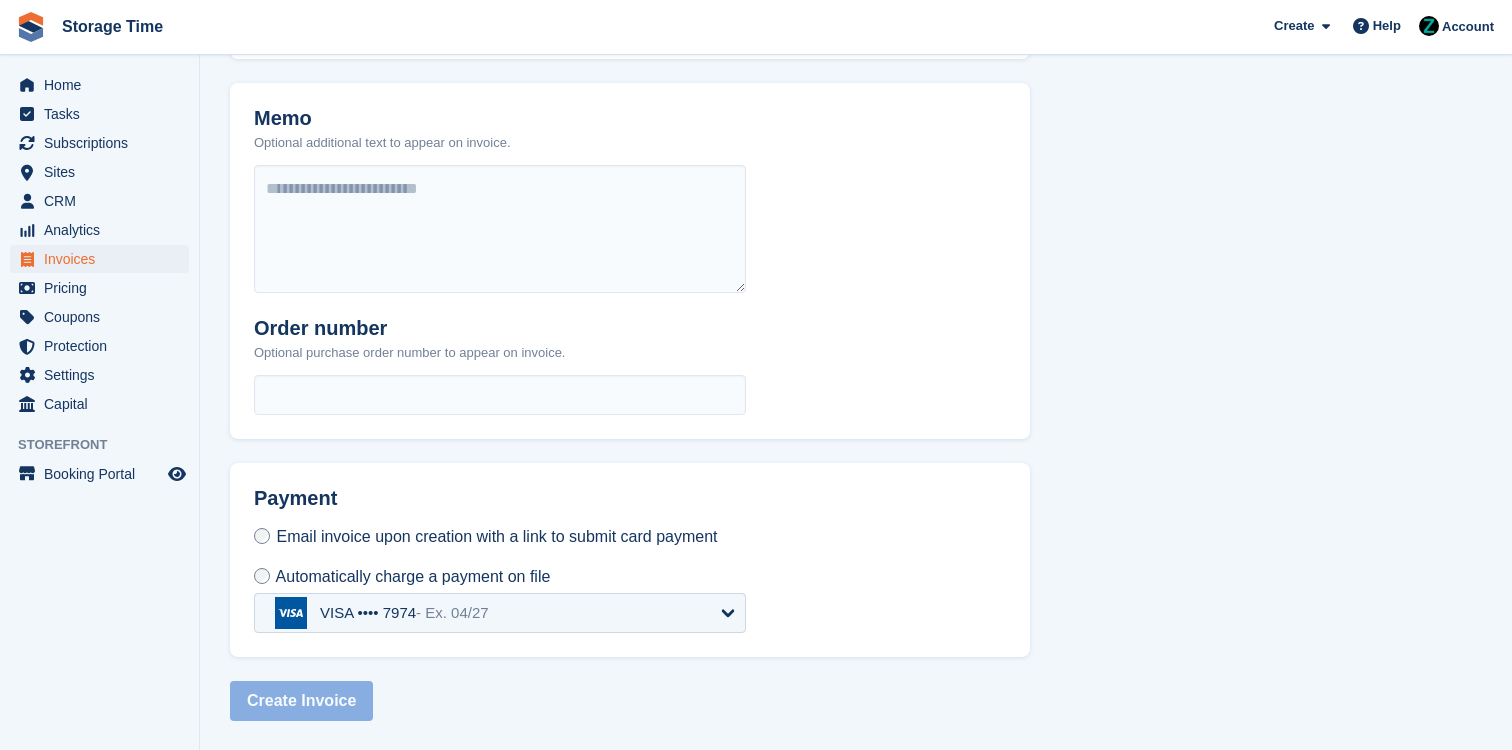 click on "**********" at bounding box center [856, 63] 